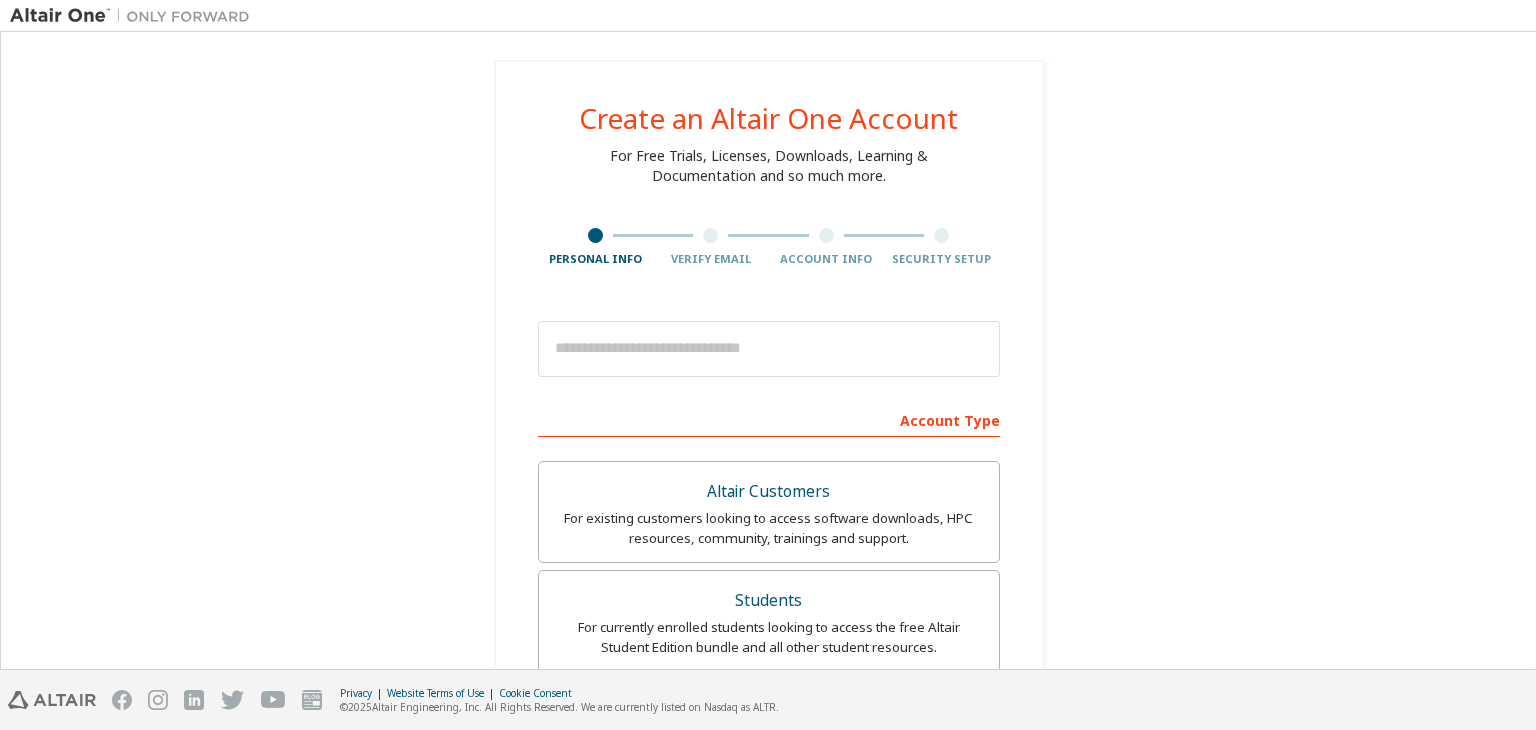 scroll, scrollTop: 0, scrollLeft: 0, axis: both 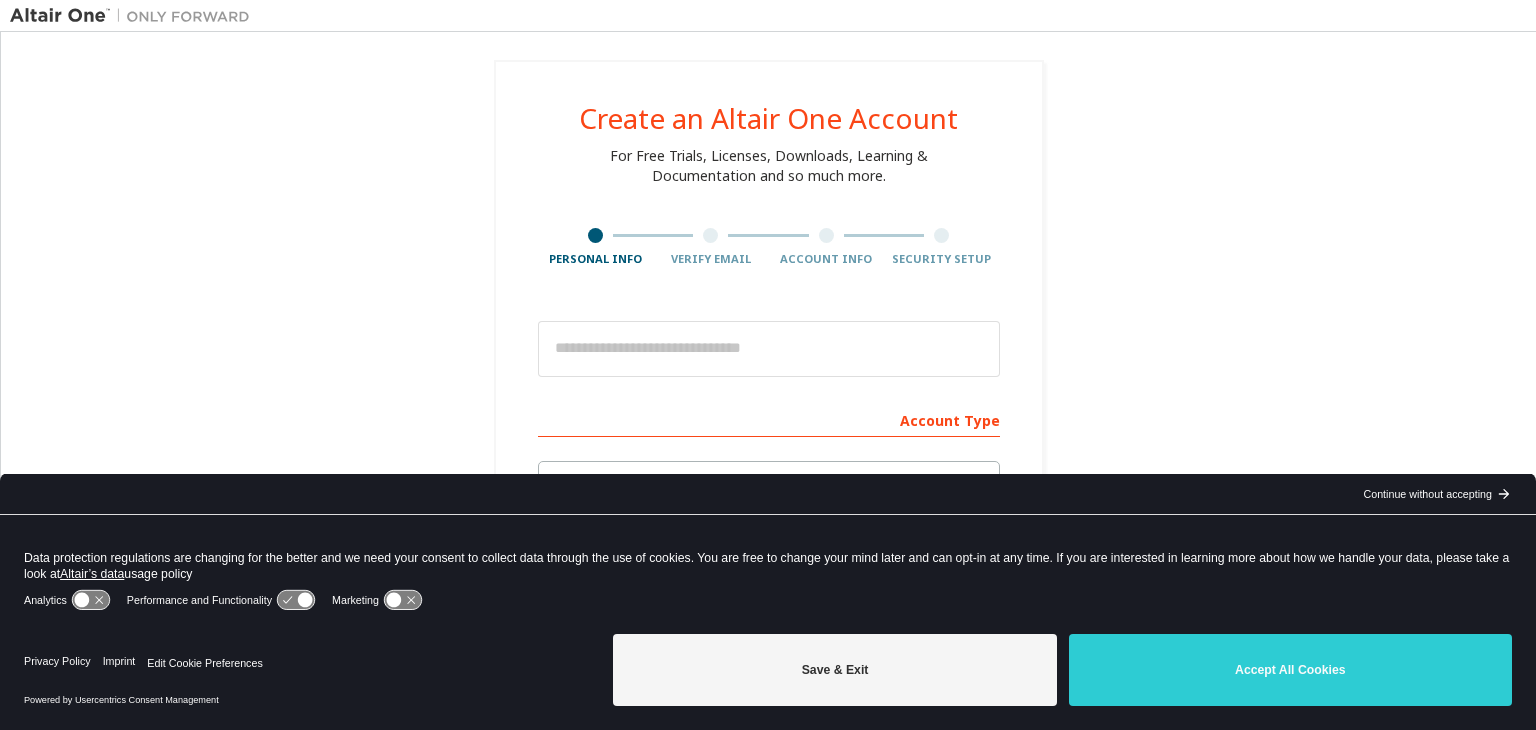 click at bounding box center [769, 349] 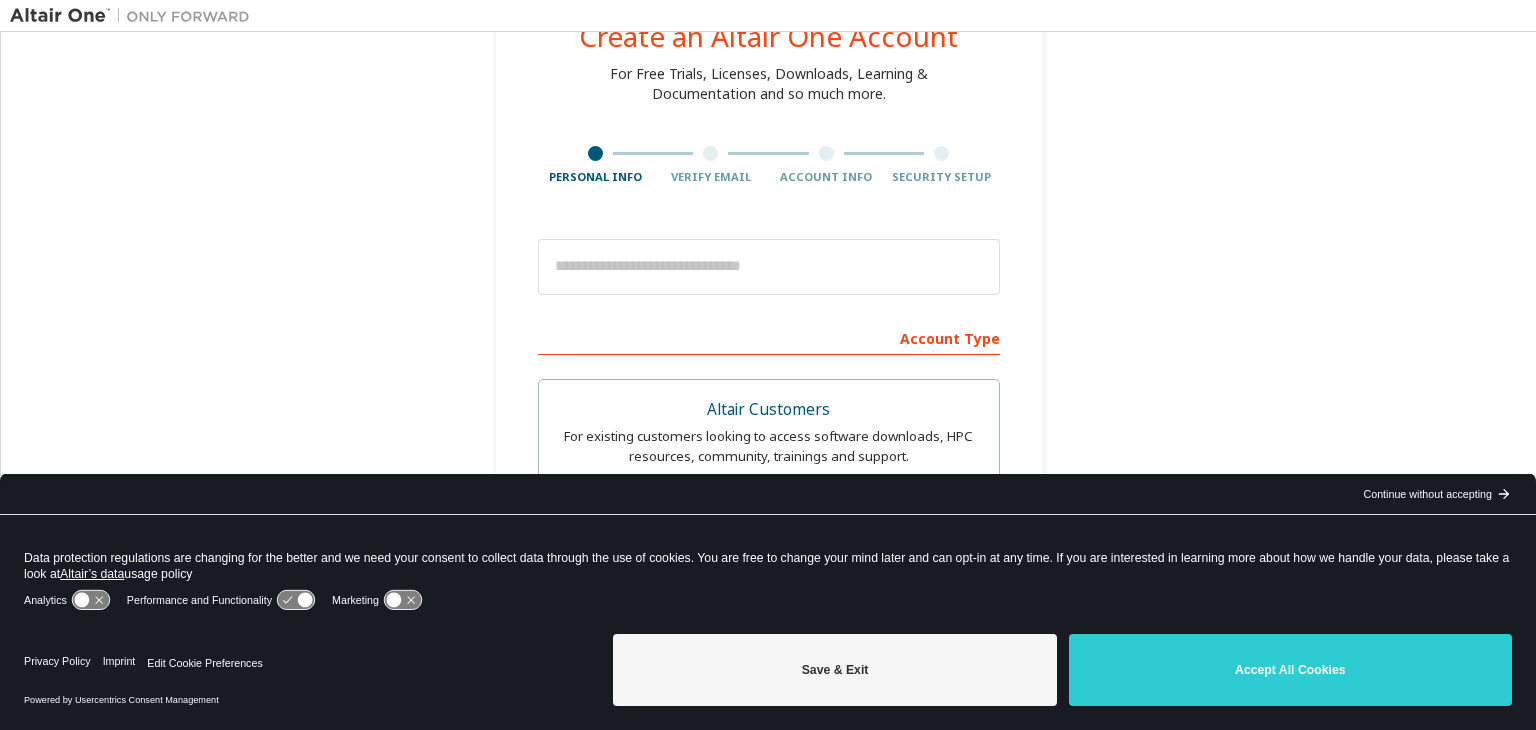 scroll, scrollTop: 86, scrollLeft: 0, axis: vertical 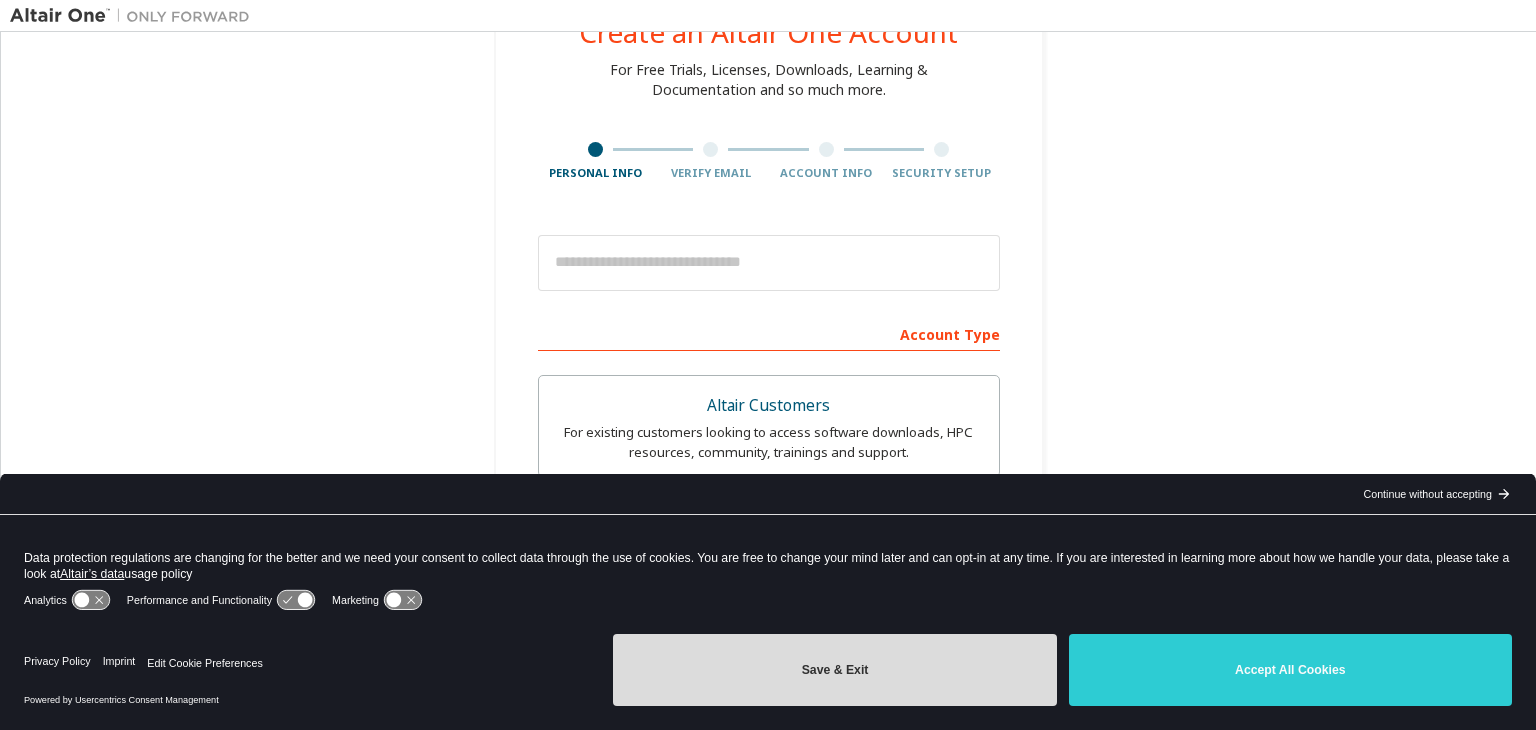 click on "Save & Exit" at bounding box center [834, 670] 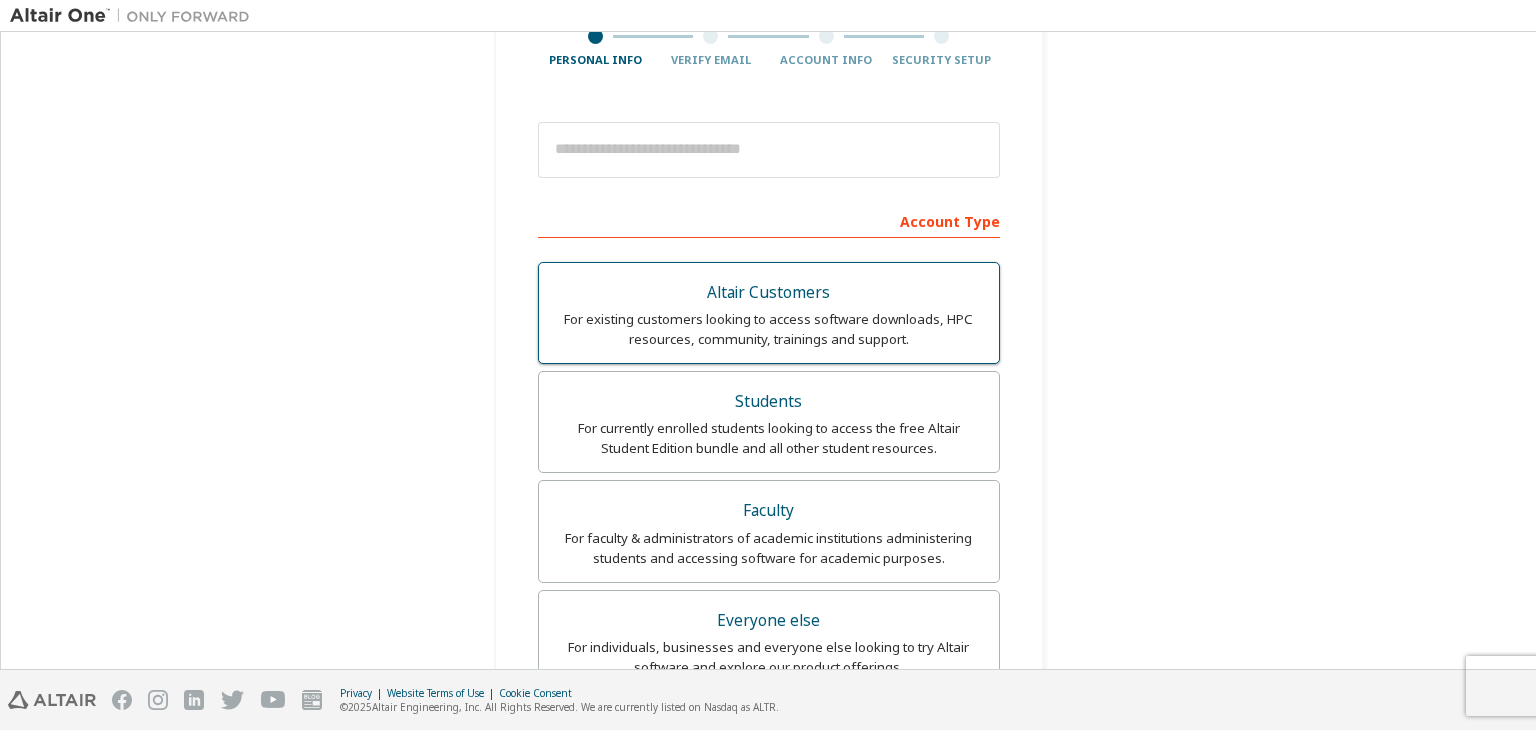 scroll, scrollTop: 204, scrollLeft: 0, axis: vertical 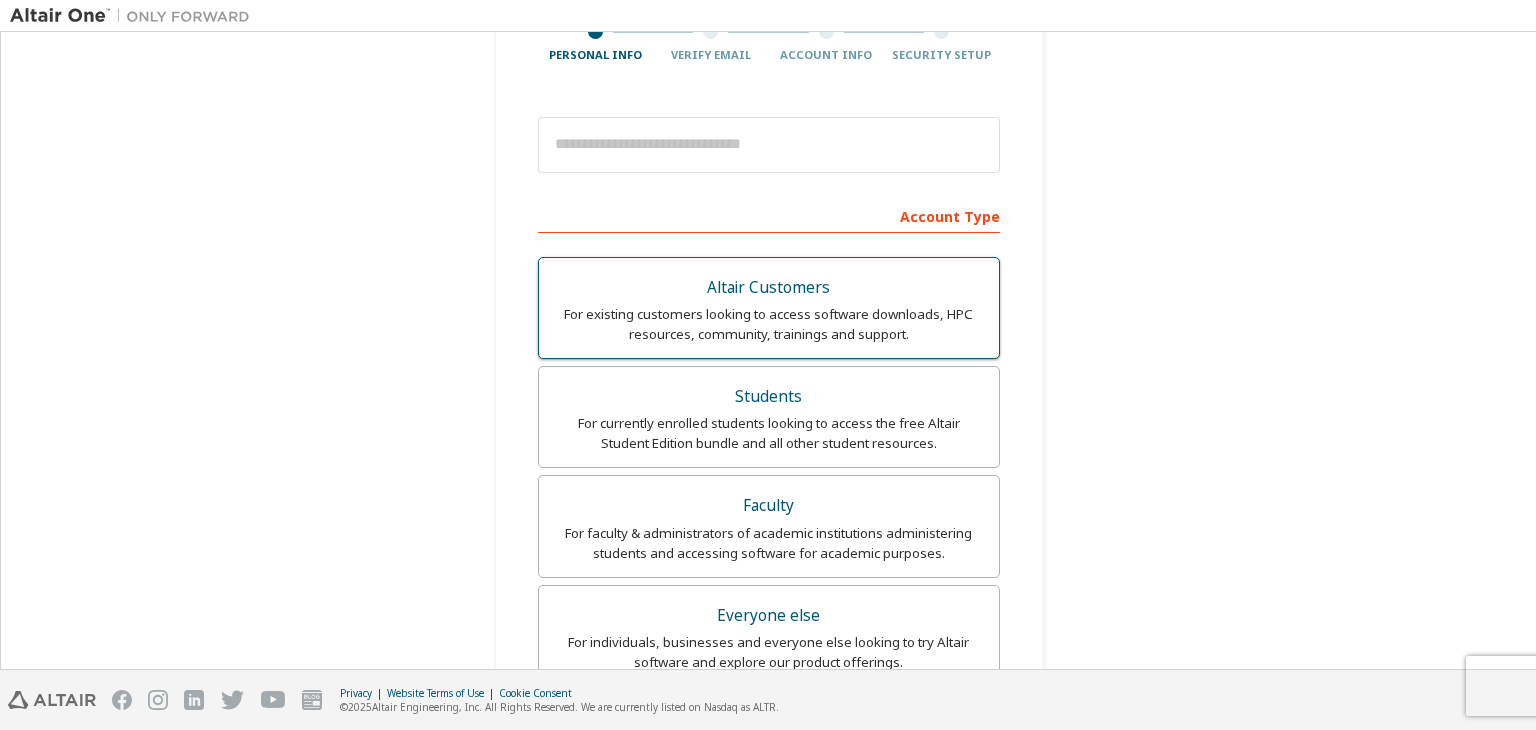 click on "Students" at bounding box center (769, 397) 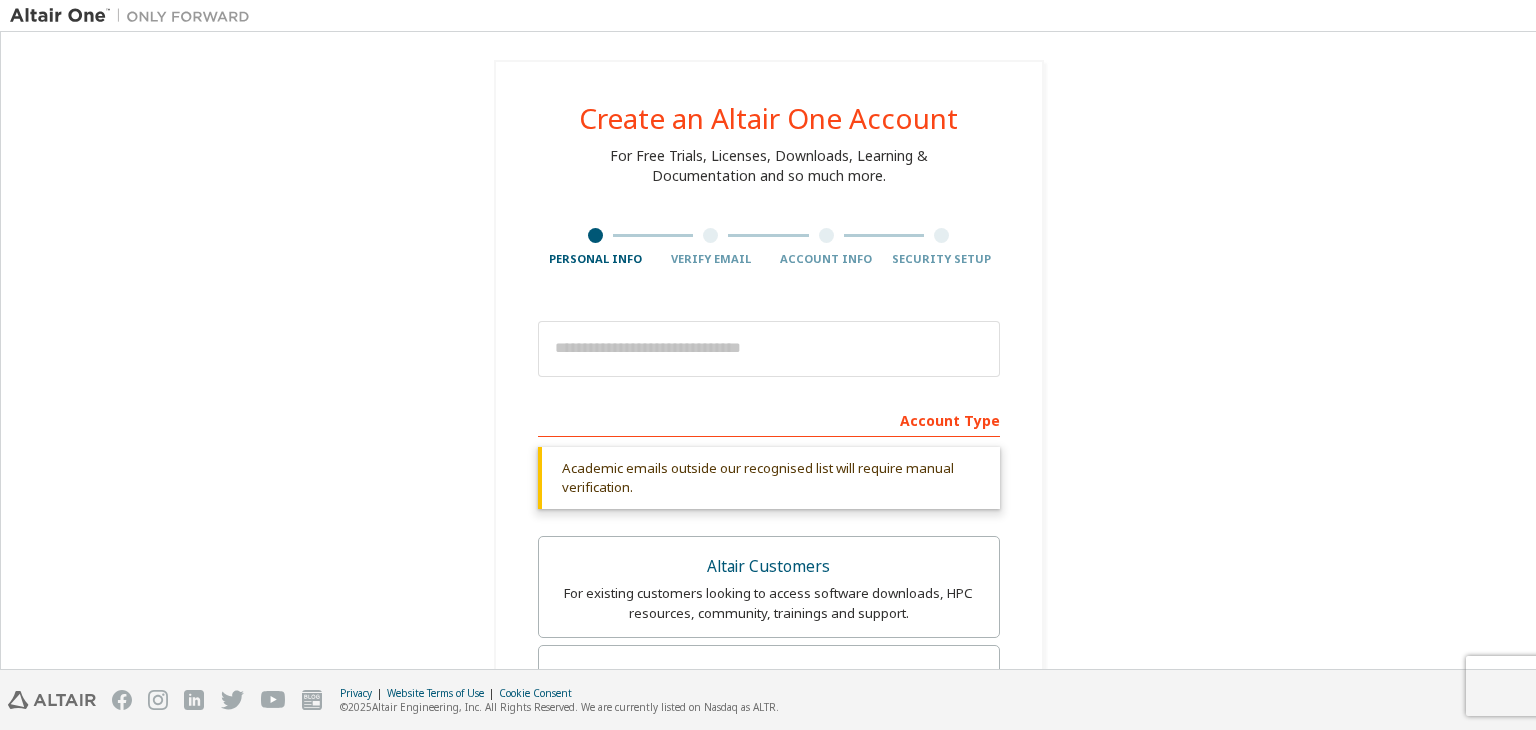 scroll, scrollTop: 0, scrollLeft: 0, axis: both 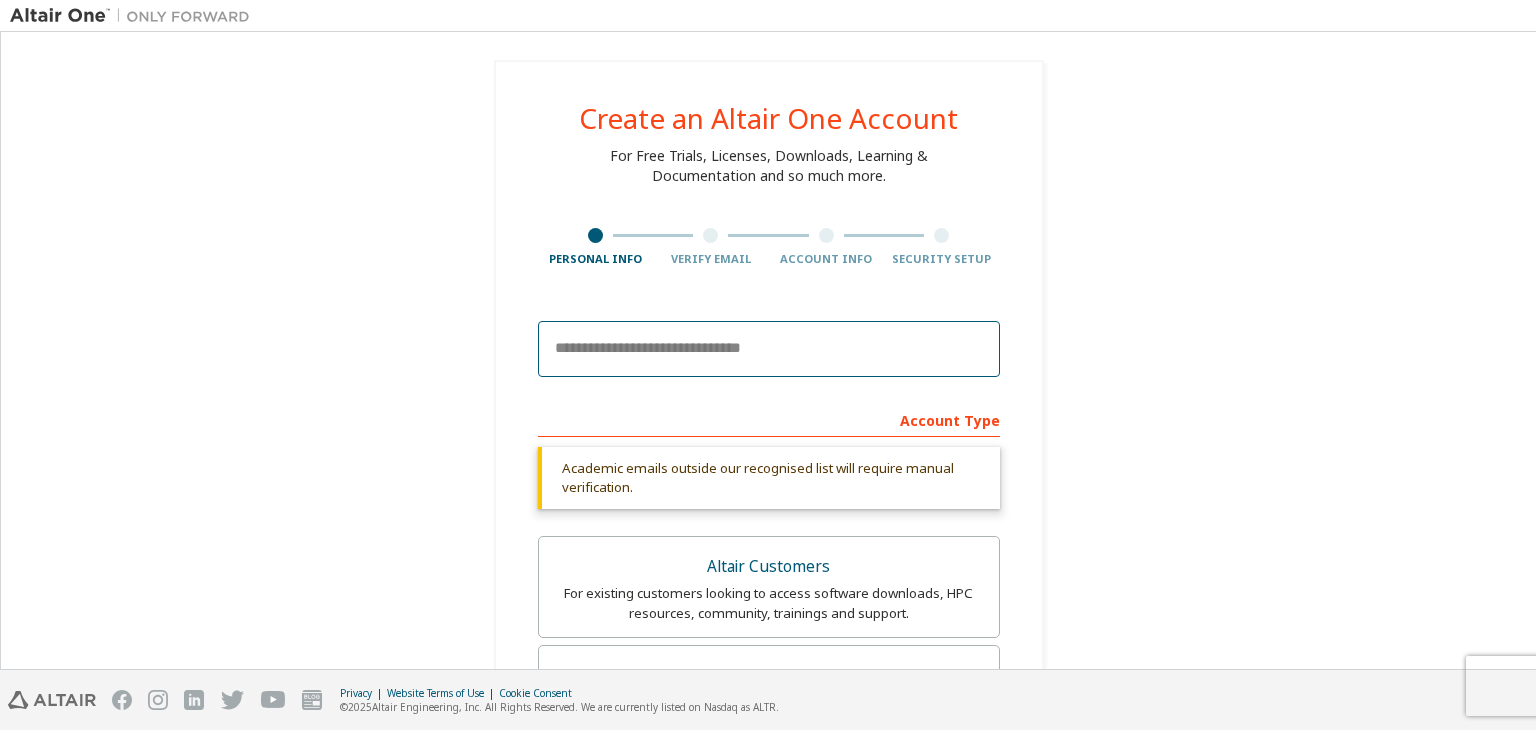 click at bounding box center (769, 349) 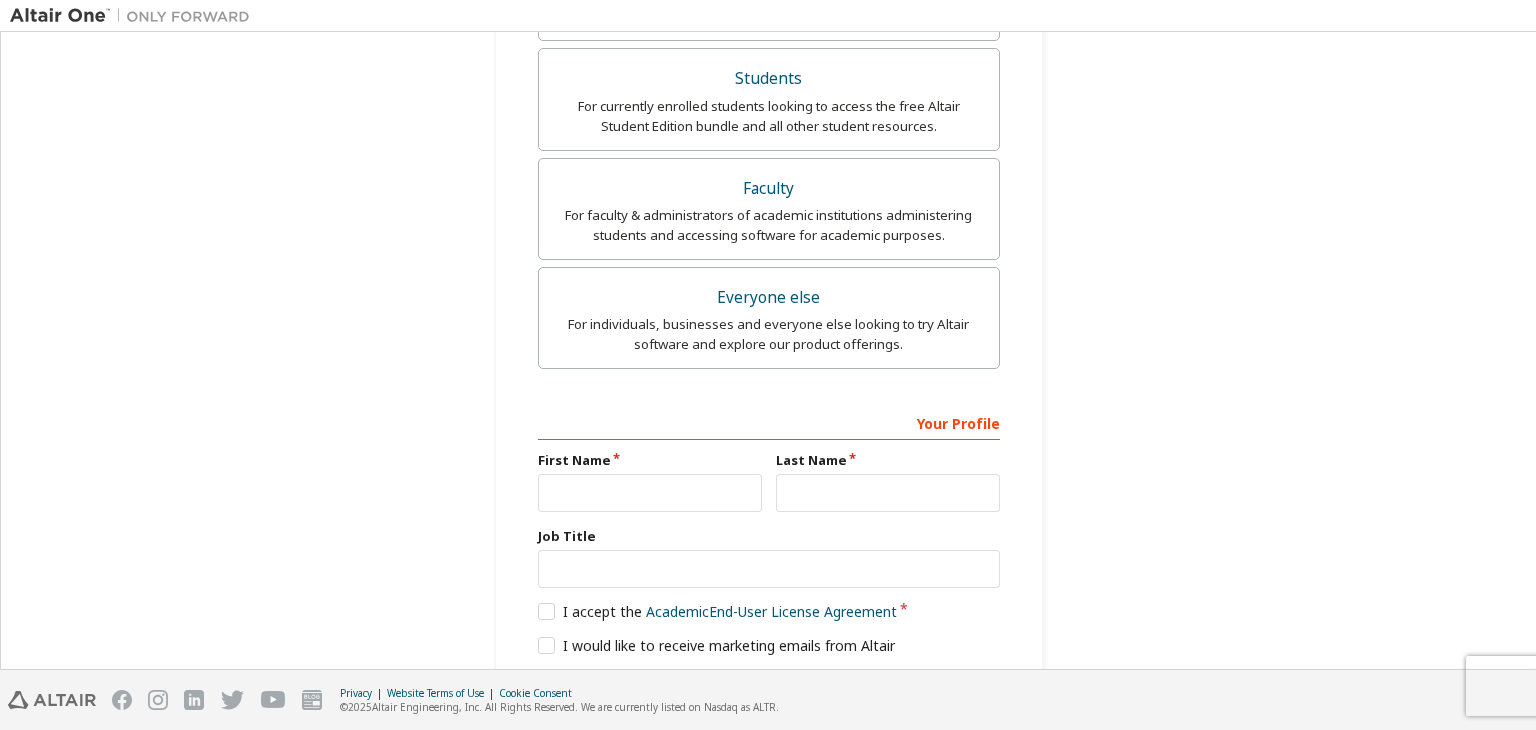 scroll, scrollTop: 618, scrollLeft: 0, axis: vertical 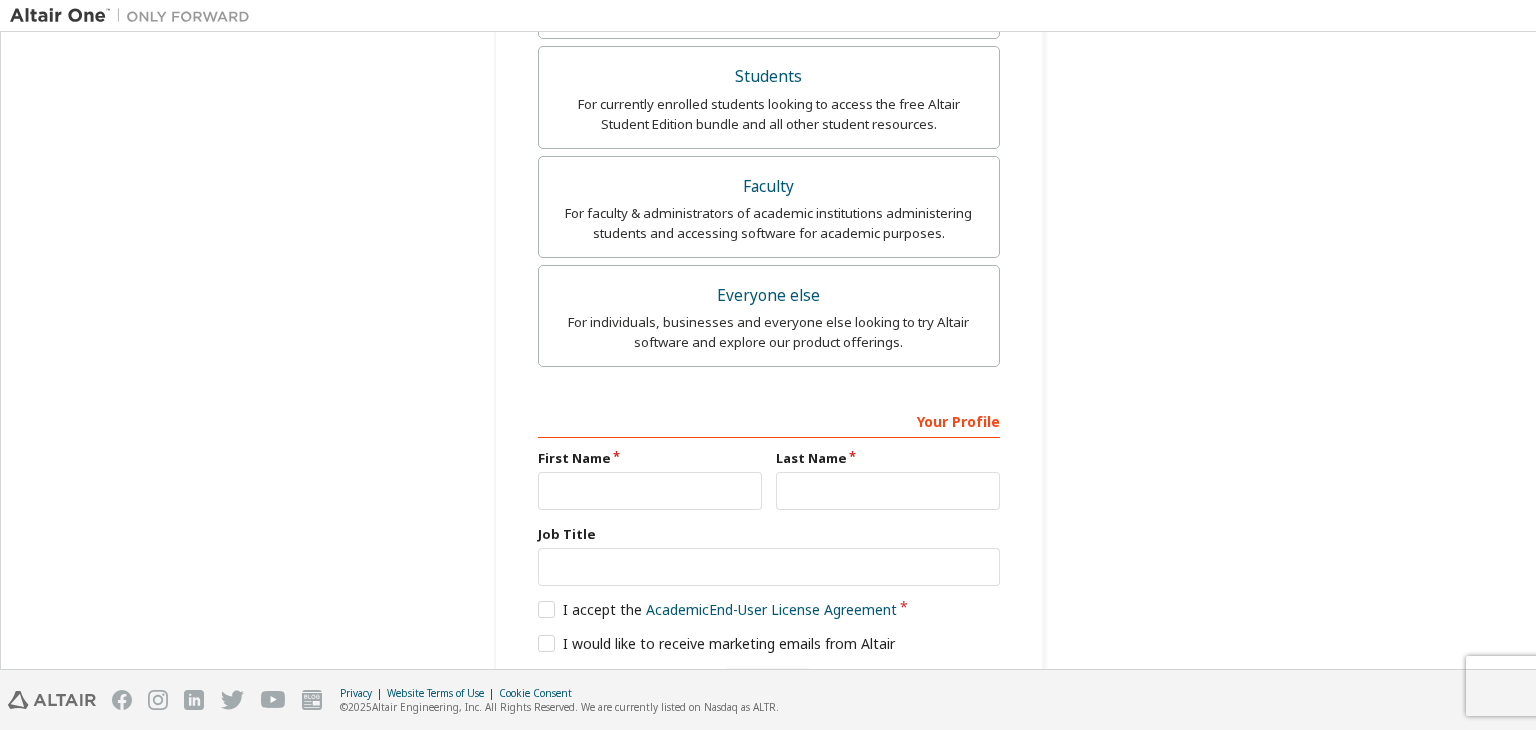type on "**********" 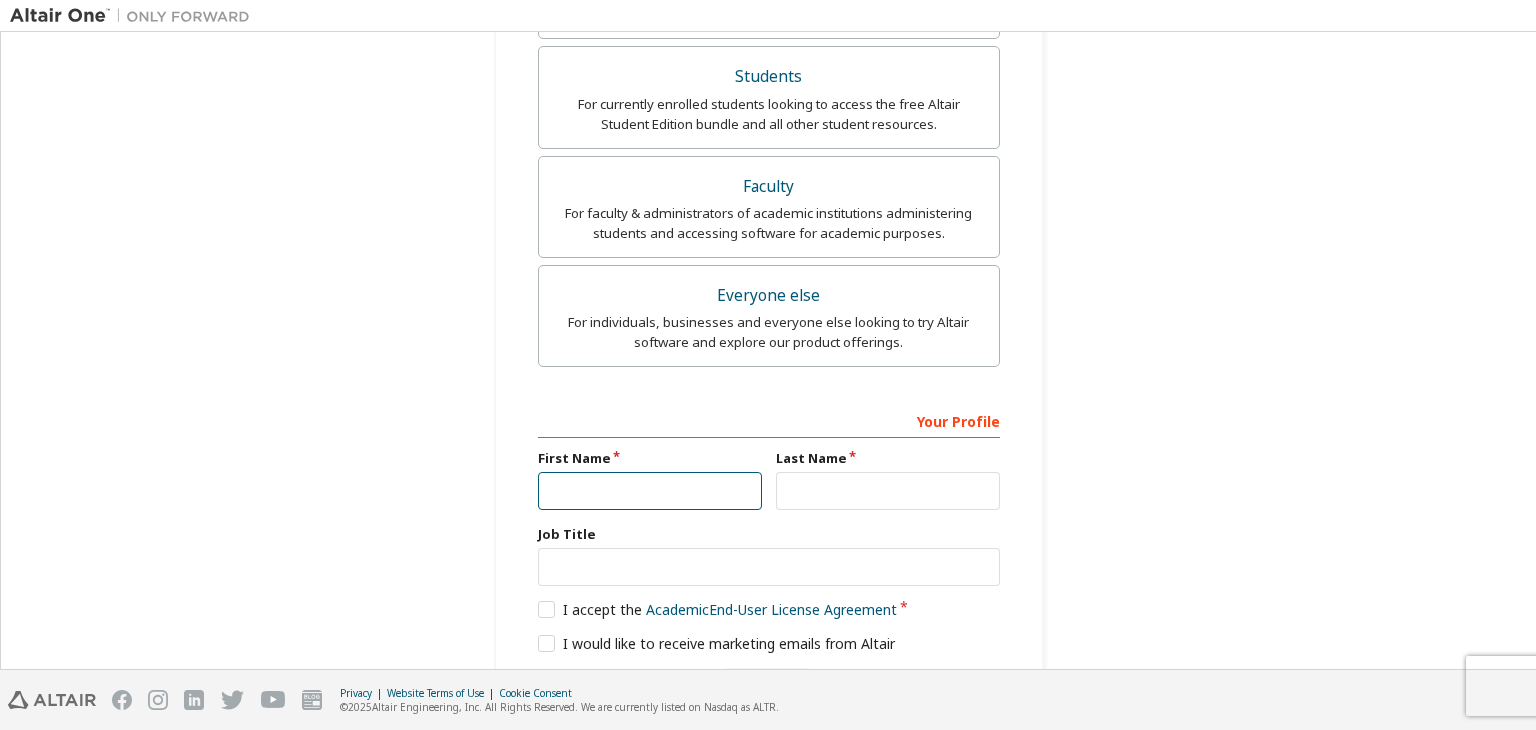 click at bounding box center (650, 491) 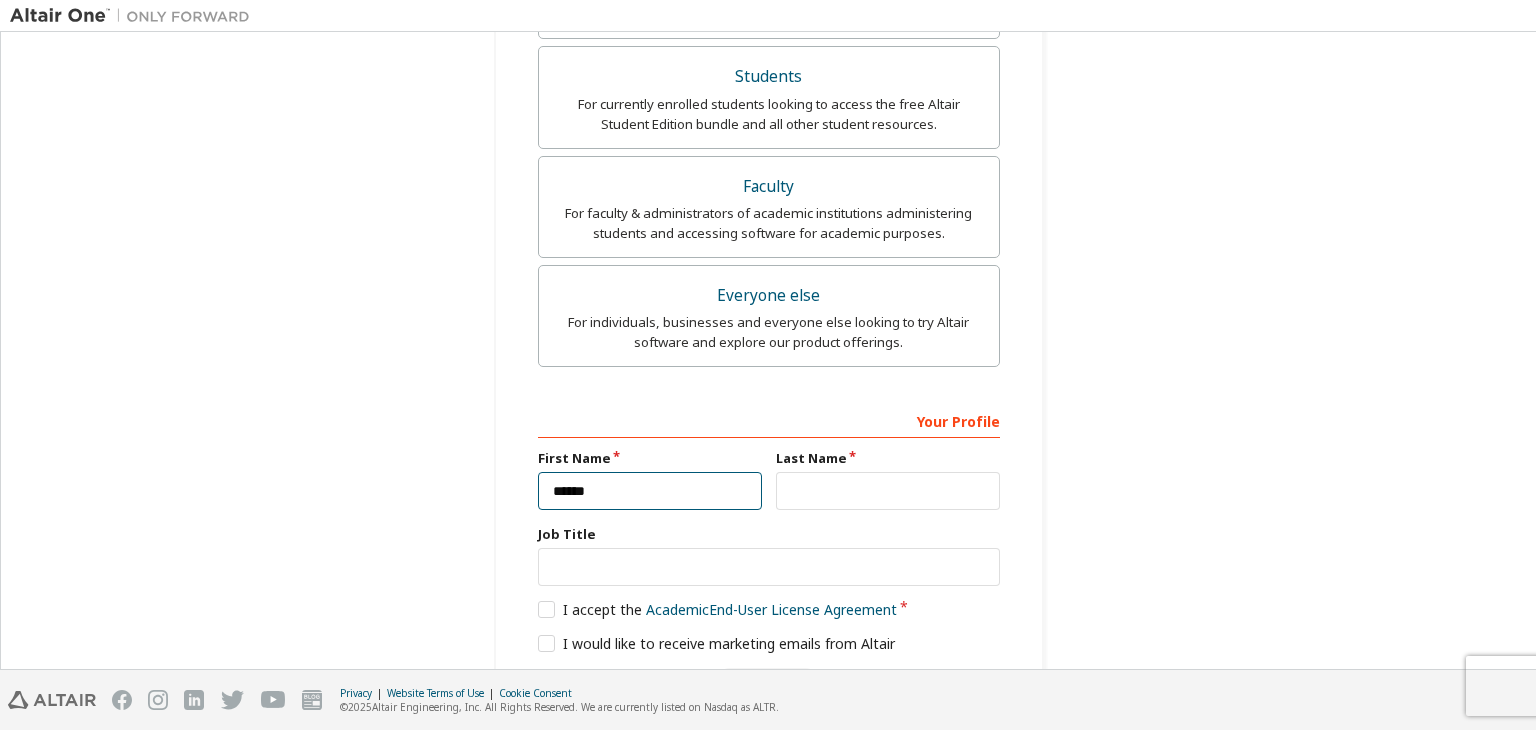 type on "******" 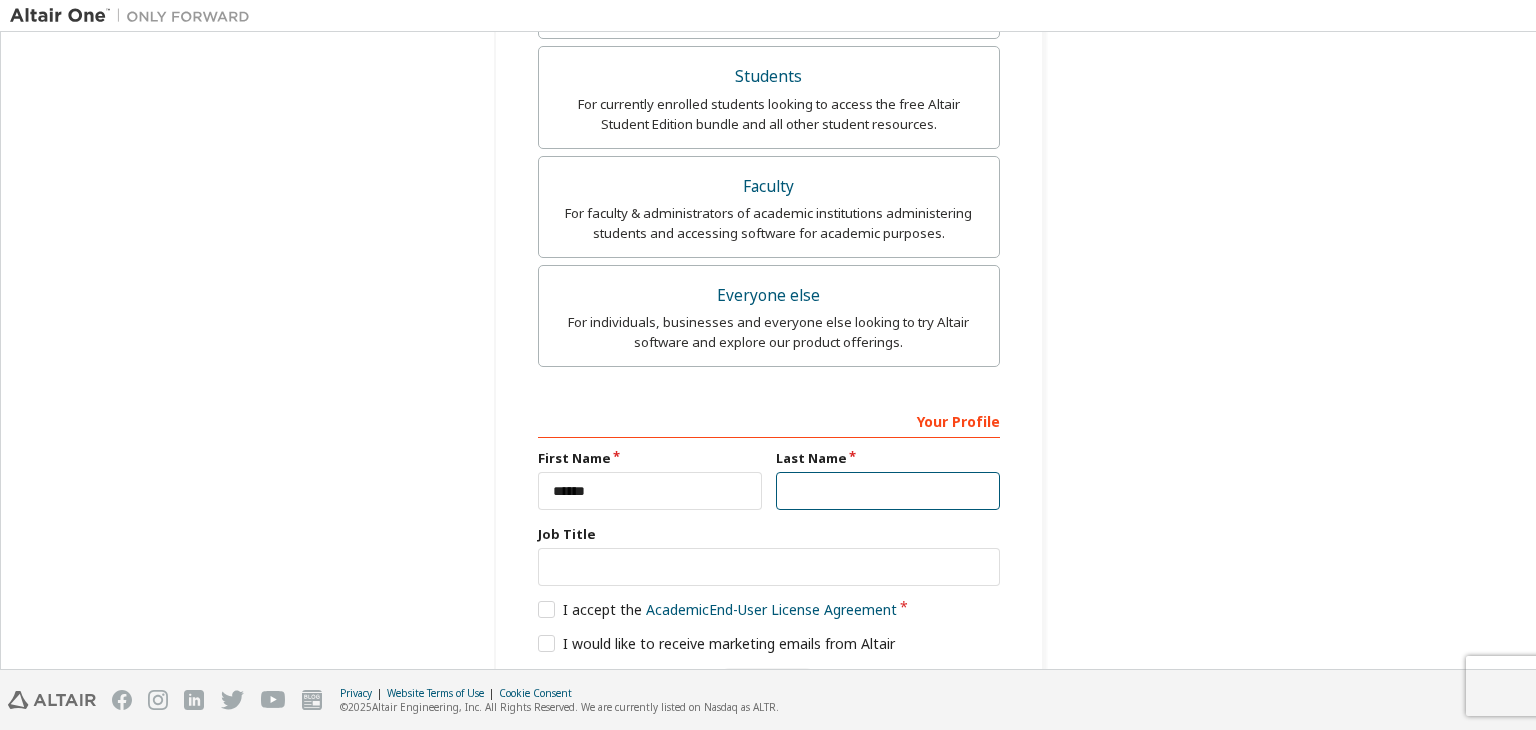type on "*" 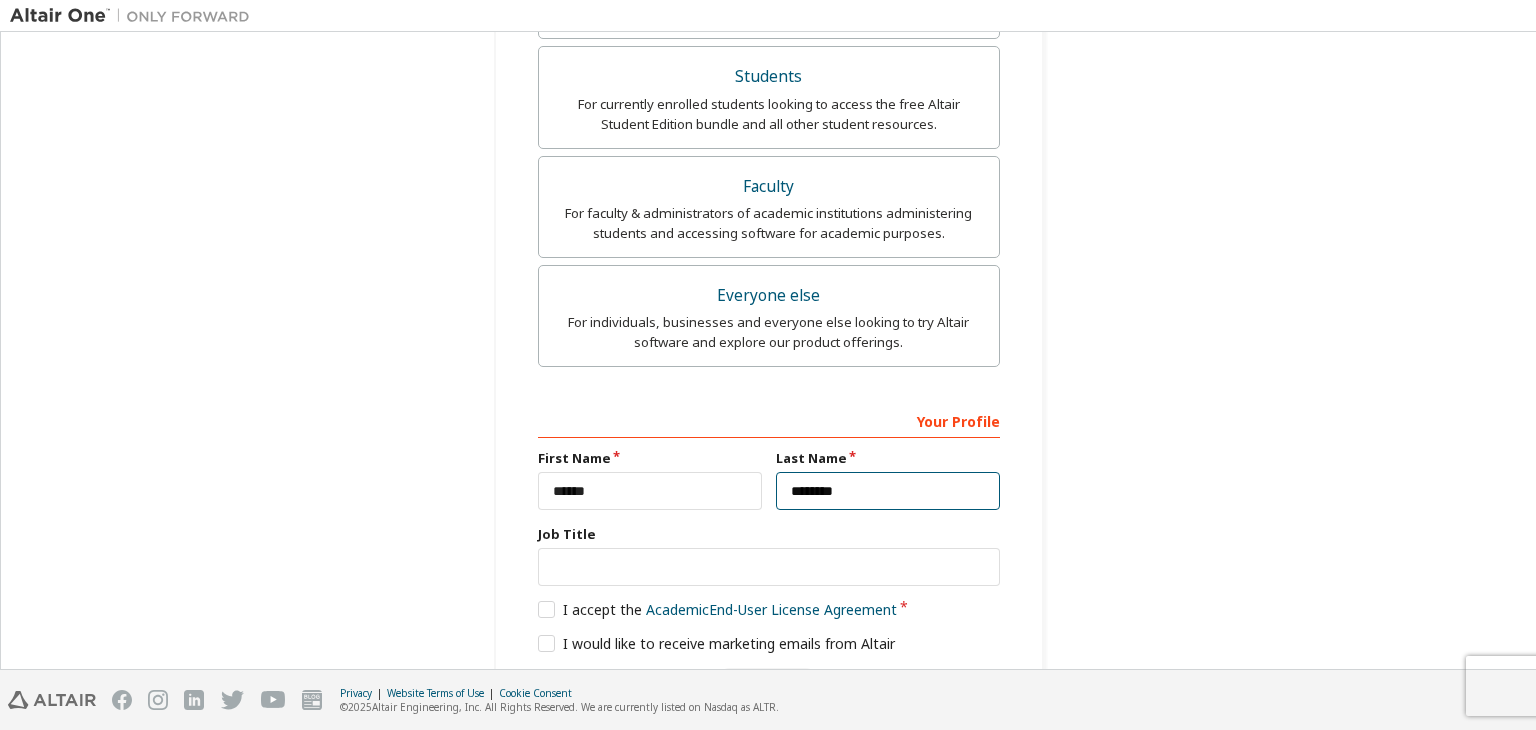 type on "********" 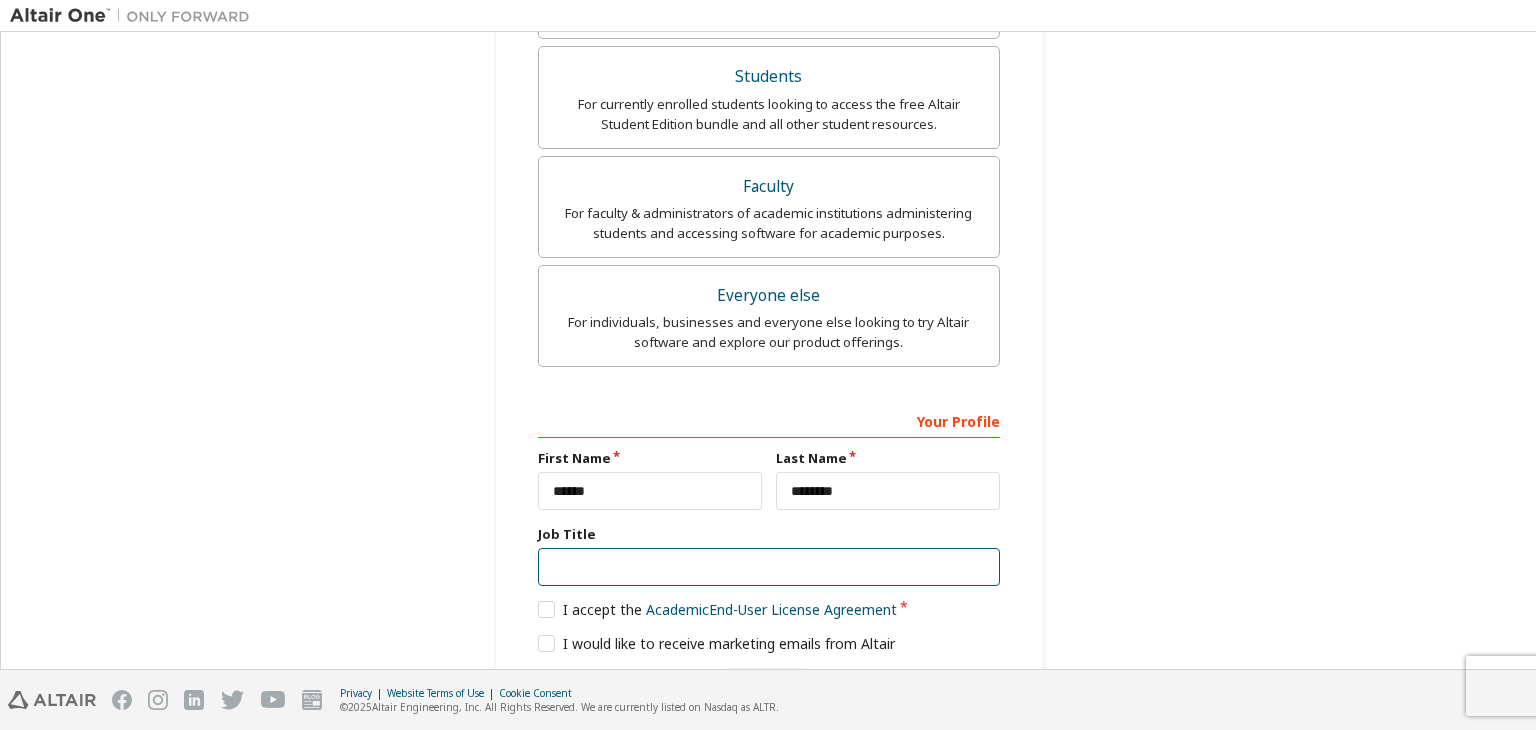 click at bounding box center (769, 567) 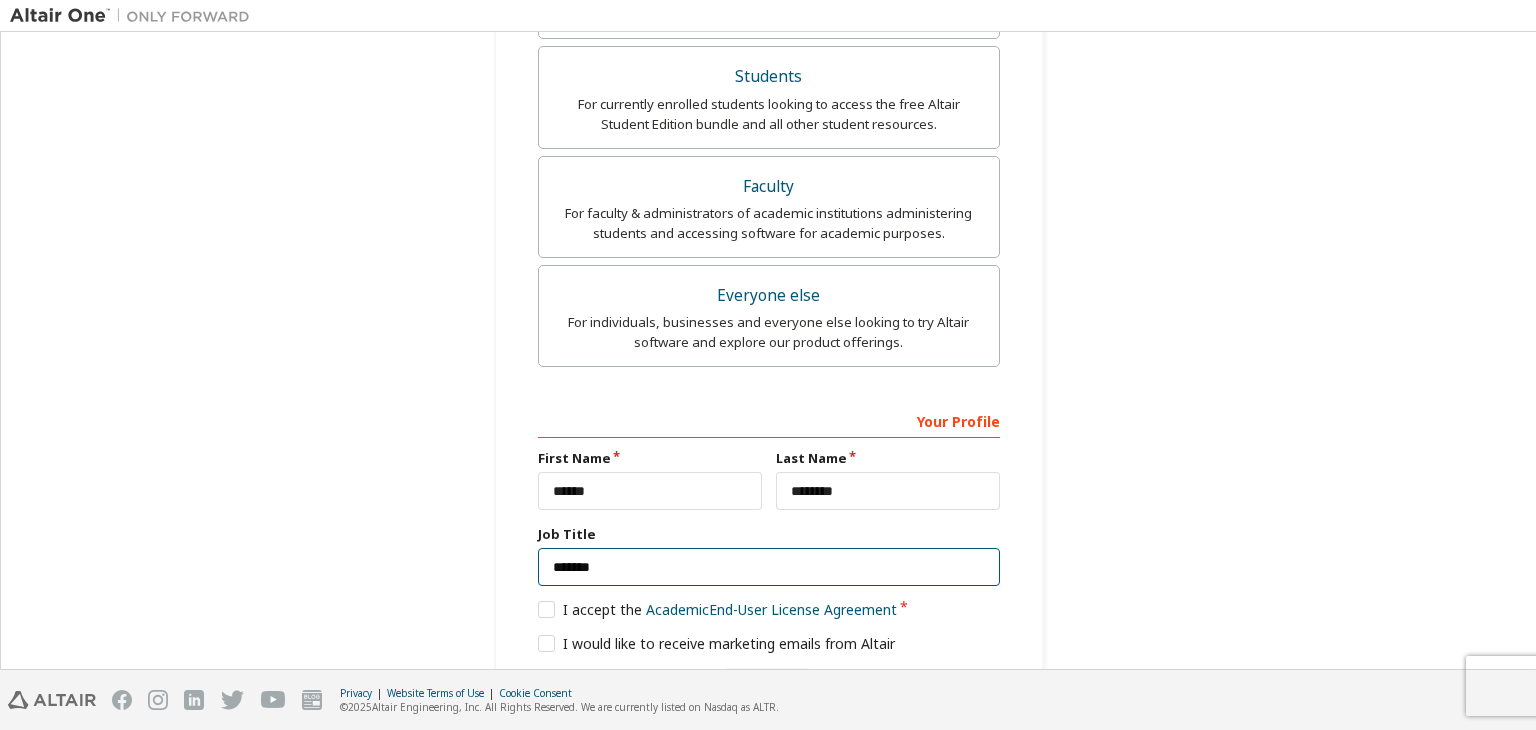 scroll, scrollTop: 668, scrollLeft: 0, axis: vertical 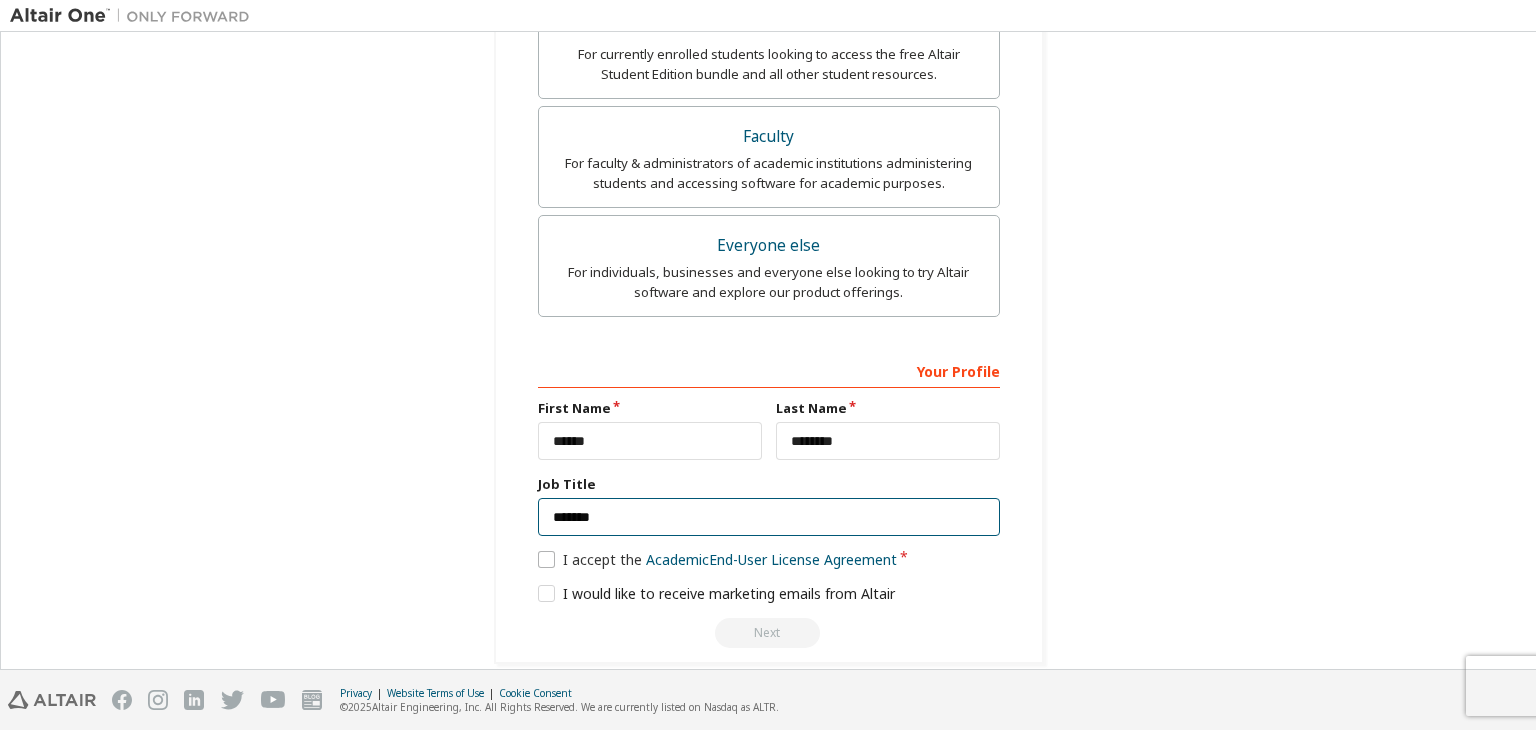 type on "*******" 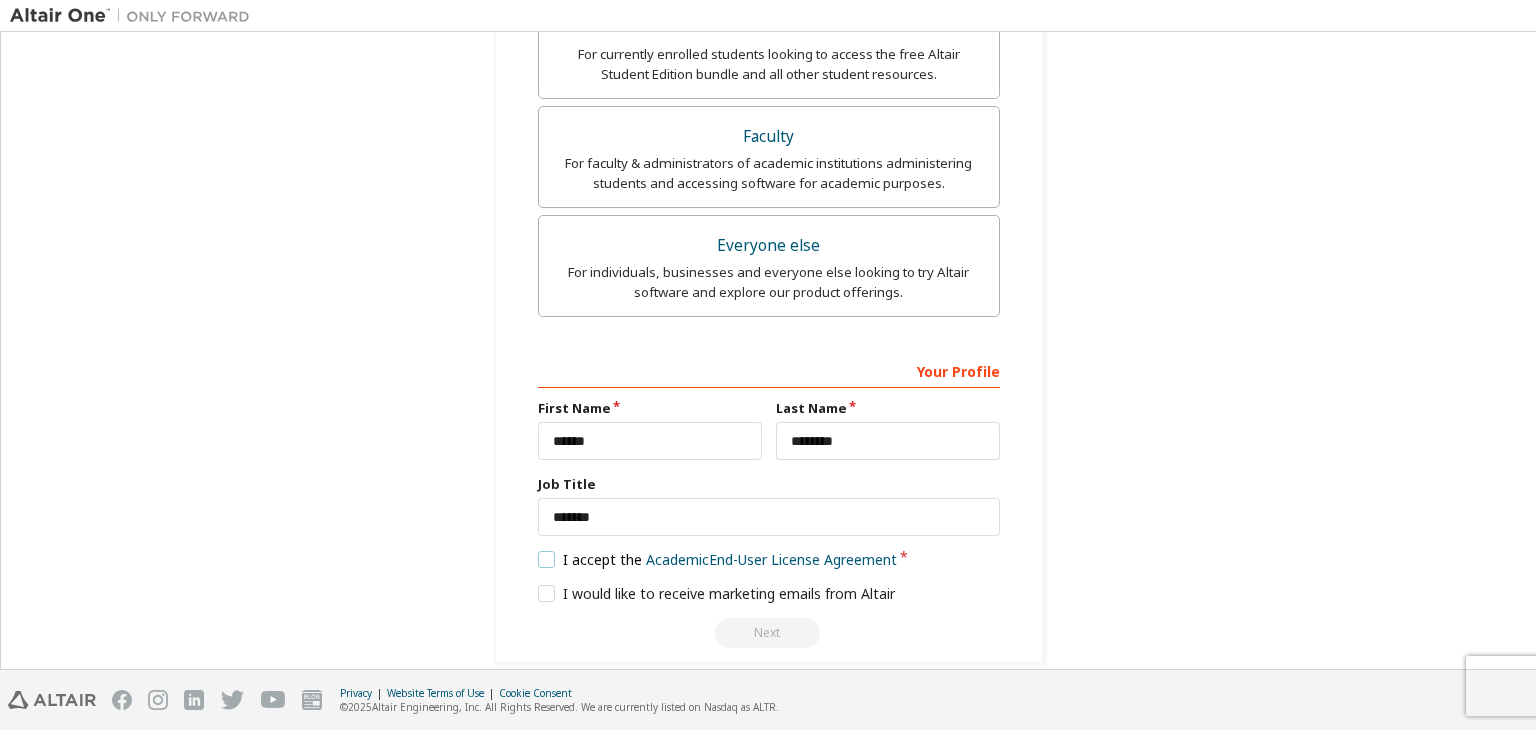 click on "I accept the   Academic   End-User License Agreement" at bounding box center (718, 559) 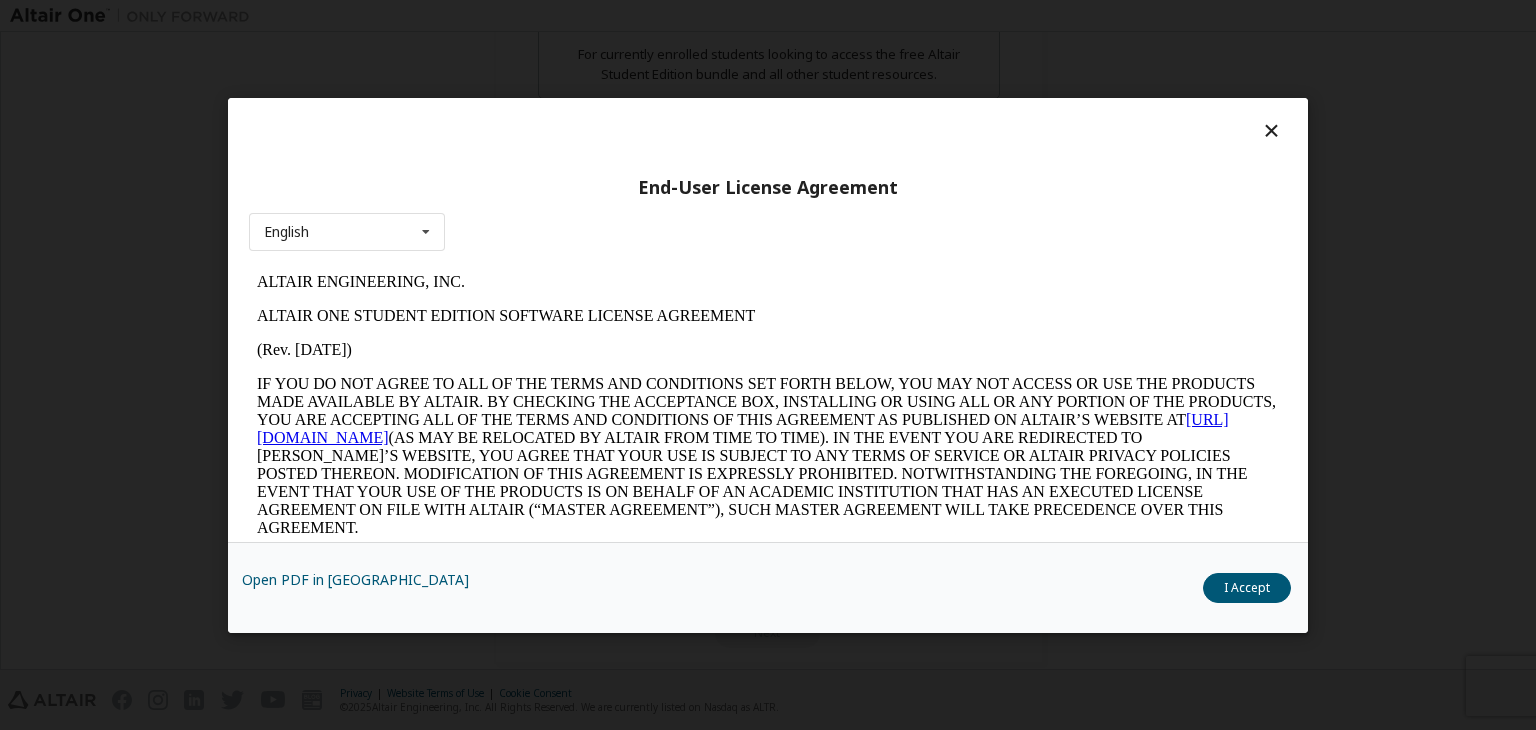 scroll, scrollTop: 0, scrollLeft: 0, axis: both 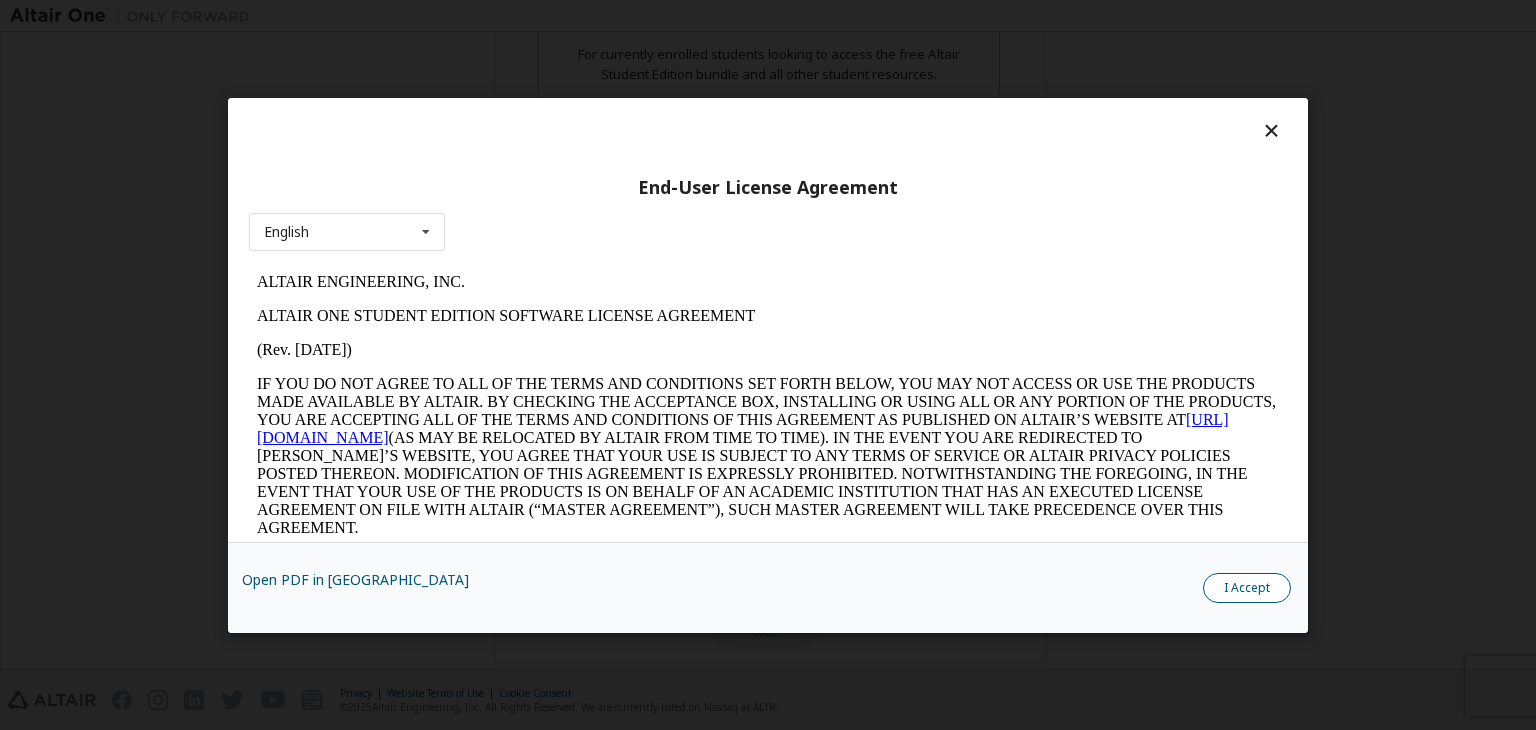 click on "I Accept" at bounding box center (1247, 588) 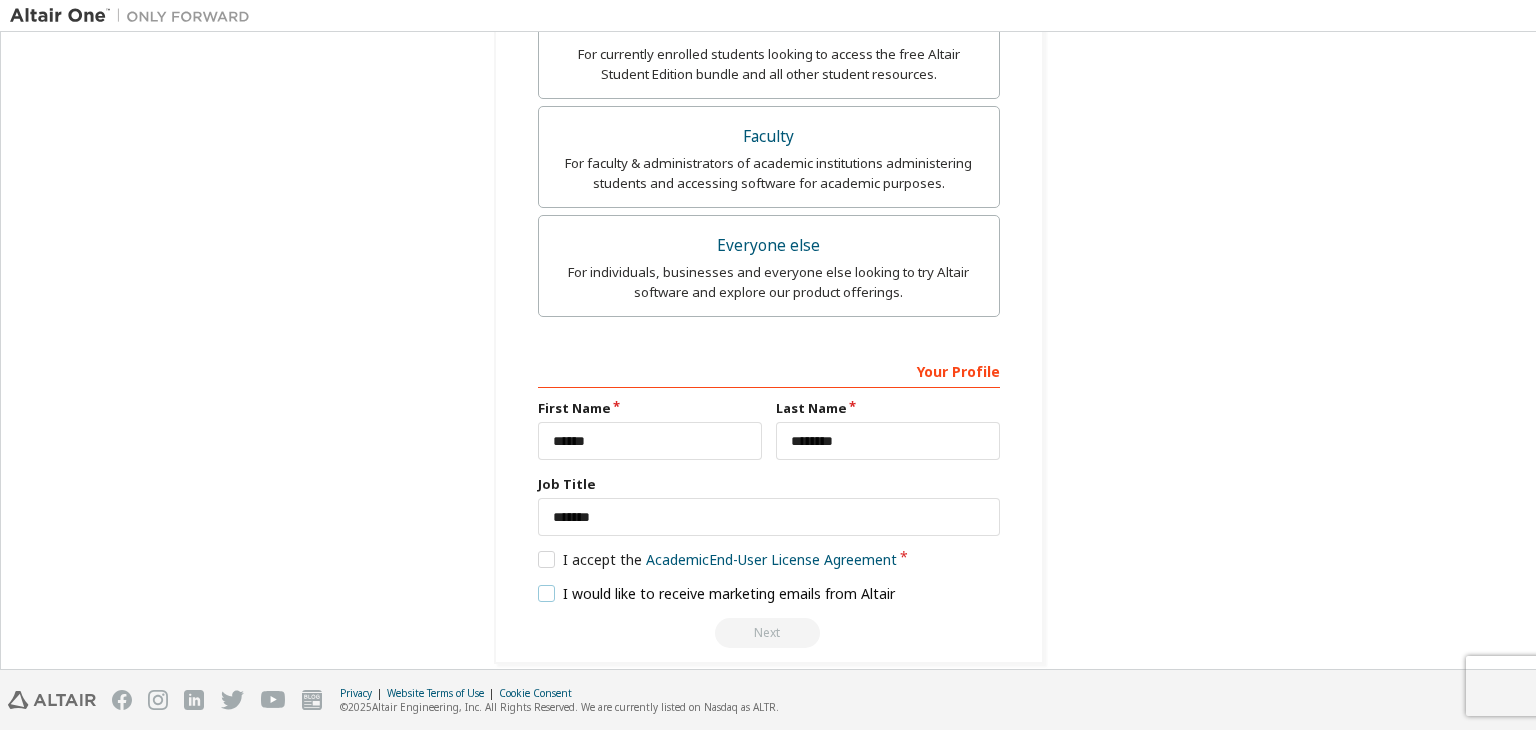 click on "I would like to receive marketing emails from Altair" at bounding box center [717, 593] 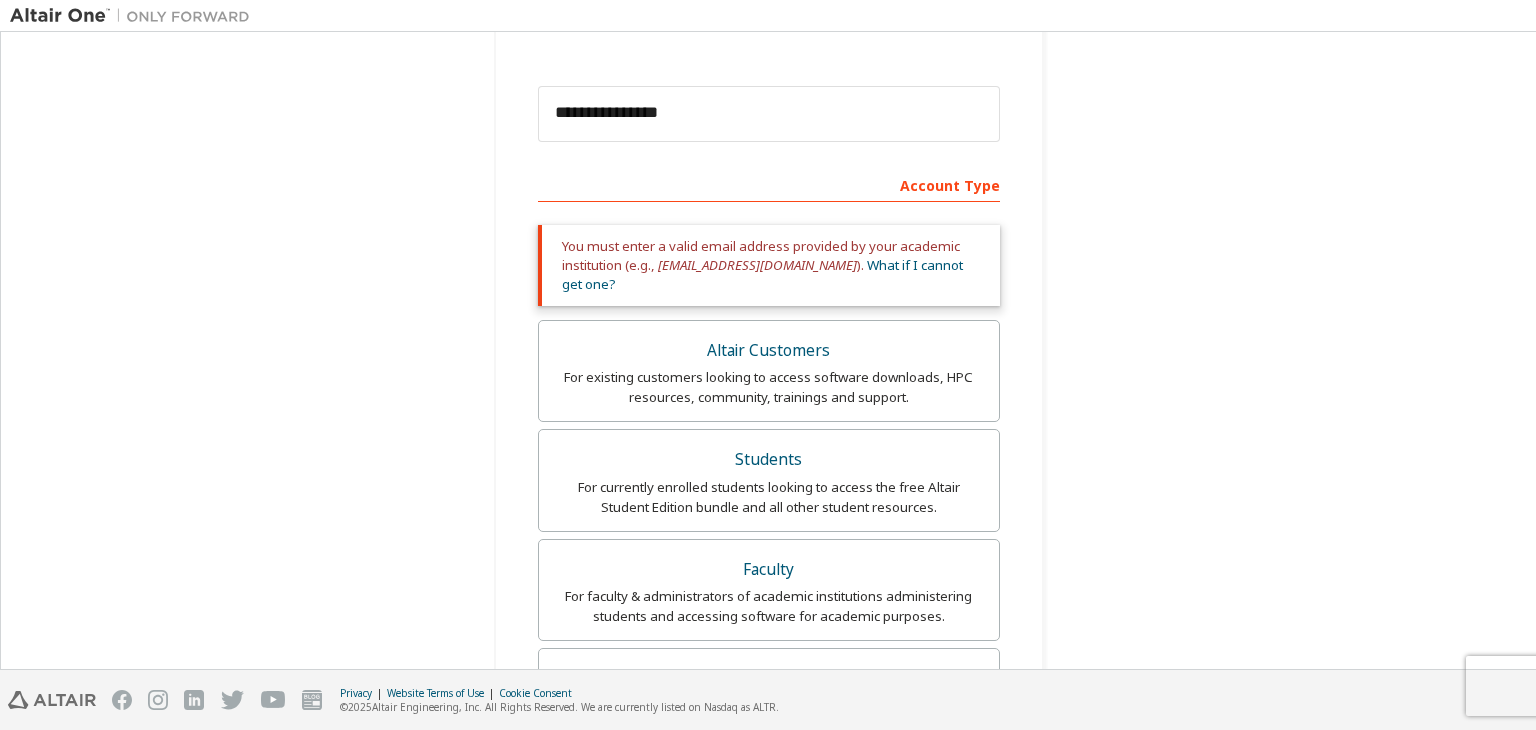 scroll, scrollTop: 228, scrollLeft: 0, axis: vertical 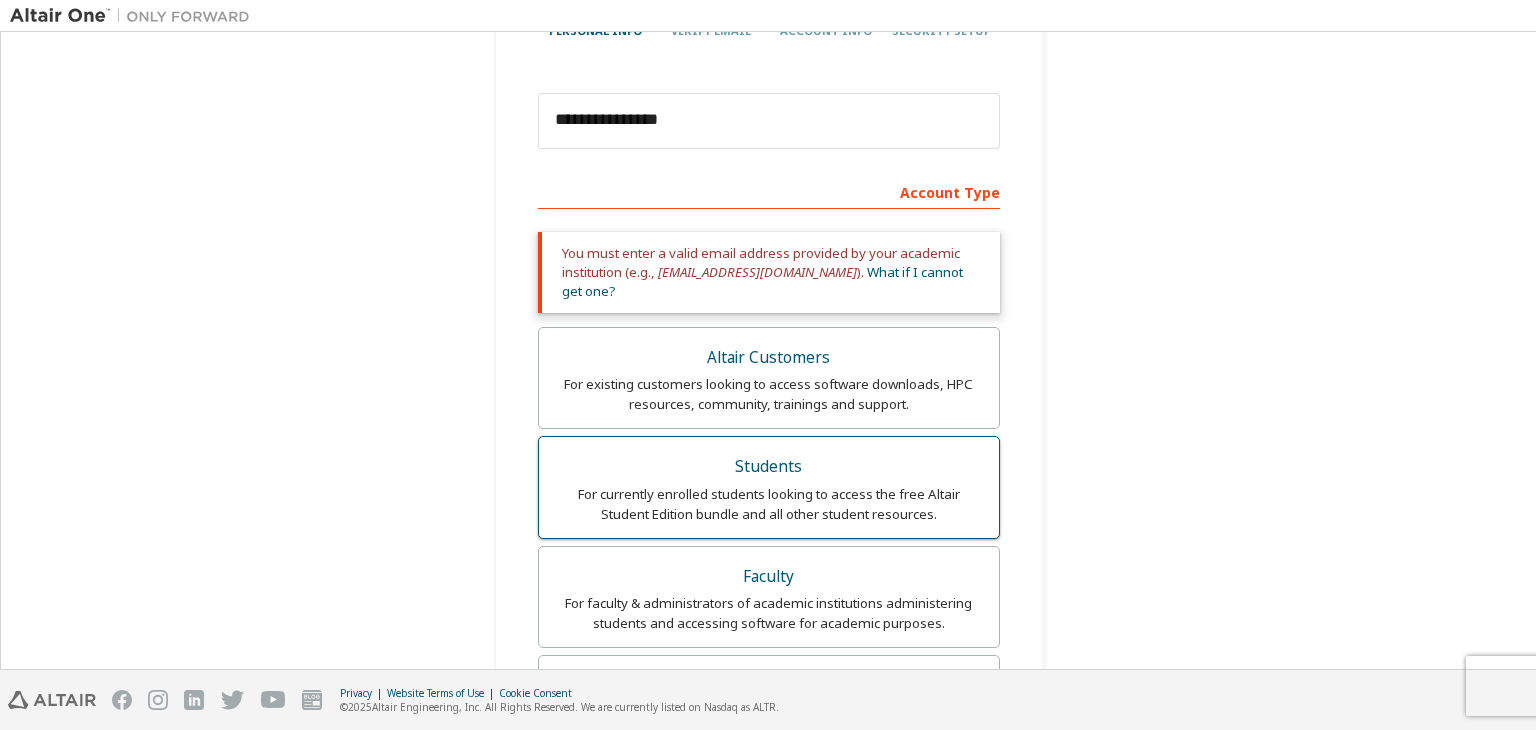 click on "For currently enrolled students looking to access the free Altair Student Edition bundle and all other student resources." at bounding box center [769, 504] 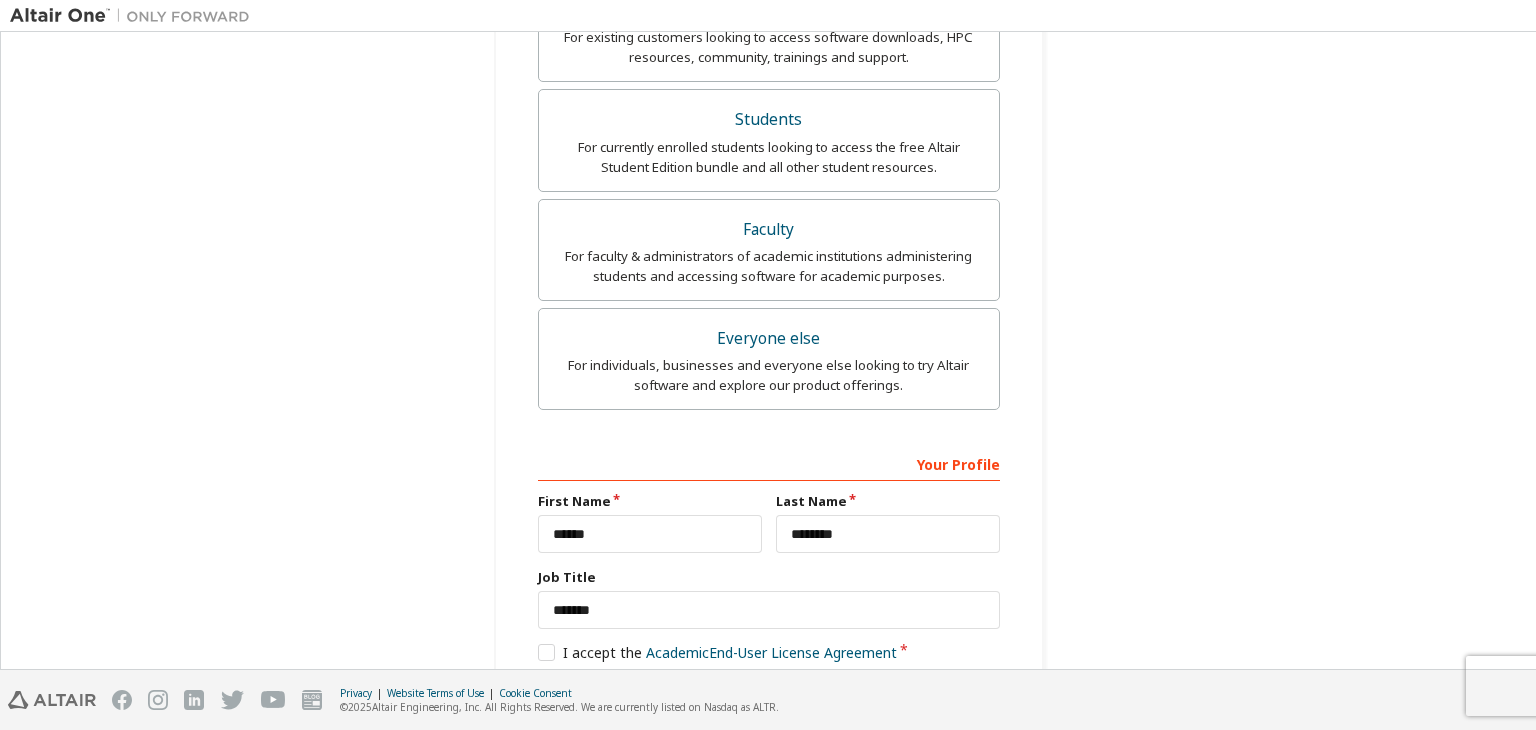 scroll, scrollTop: 668, scrollLeft: 0, axis: vertical 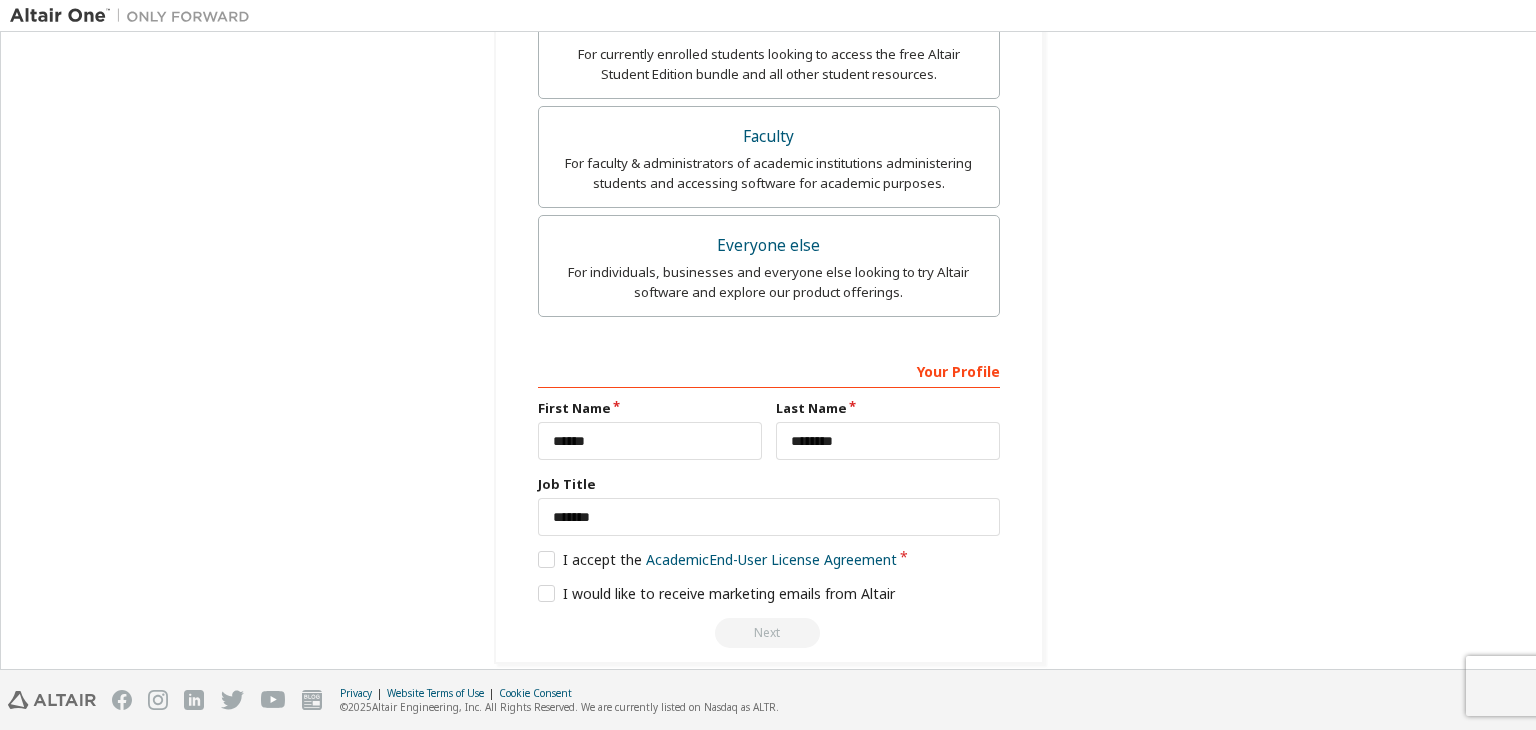 click on "Next" at bounding box center (769, 633) 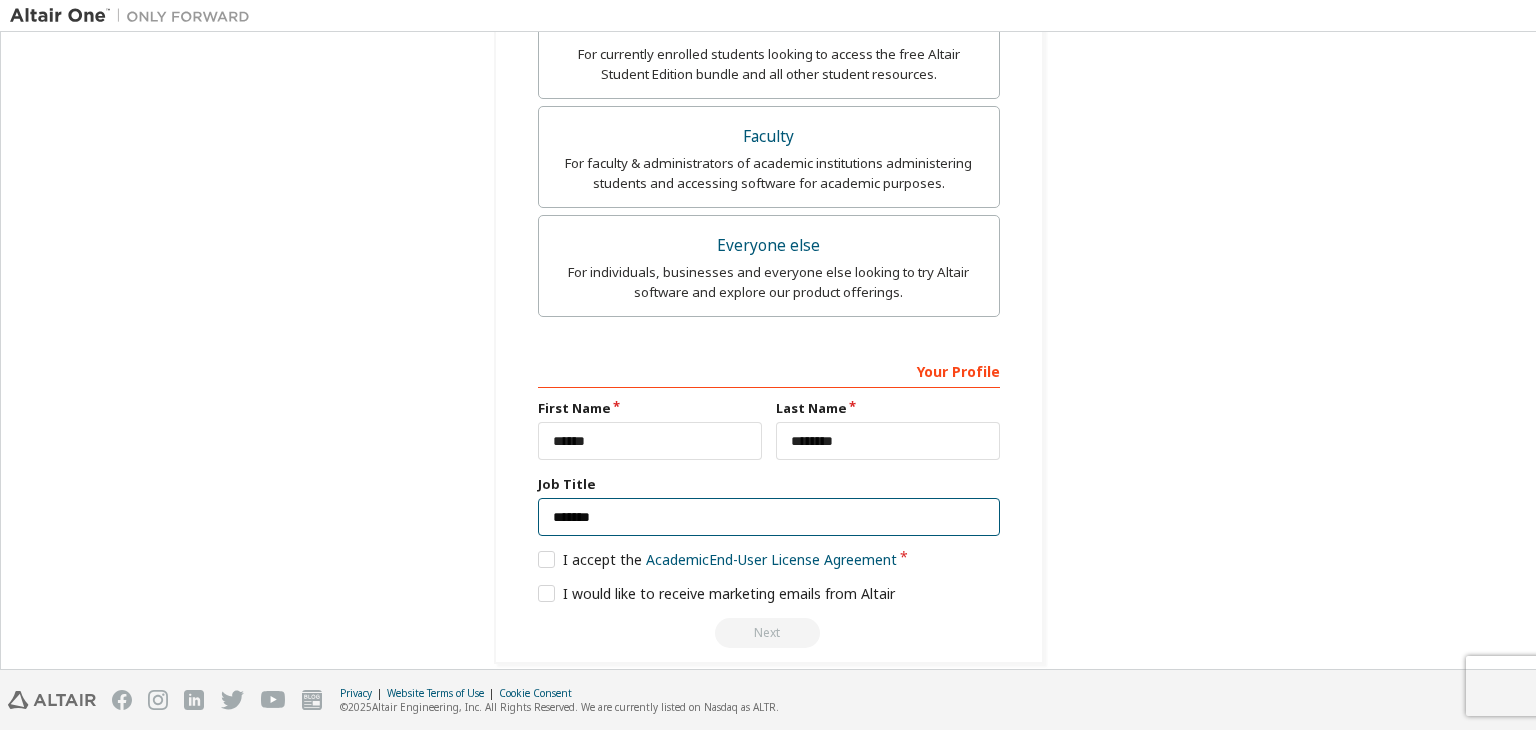 click on "*******" at bounding box center (769, 517) 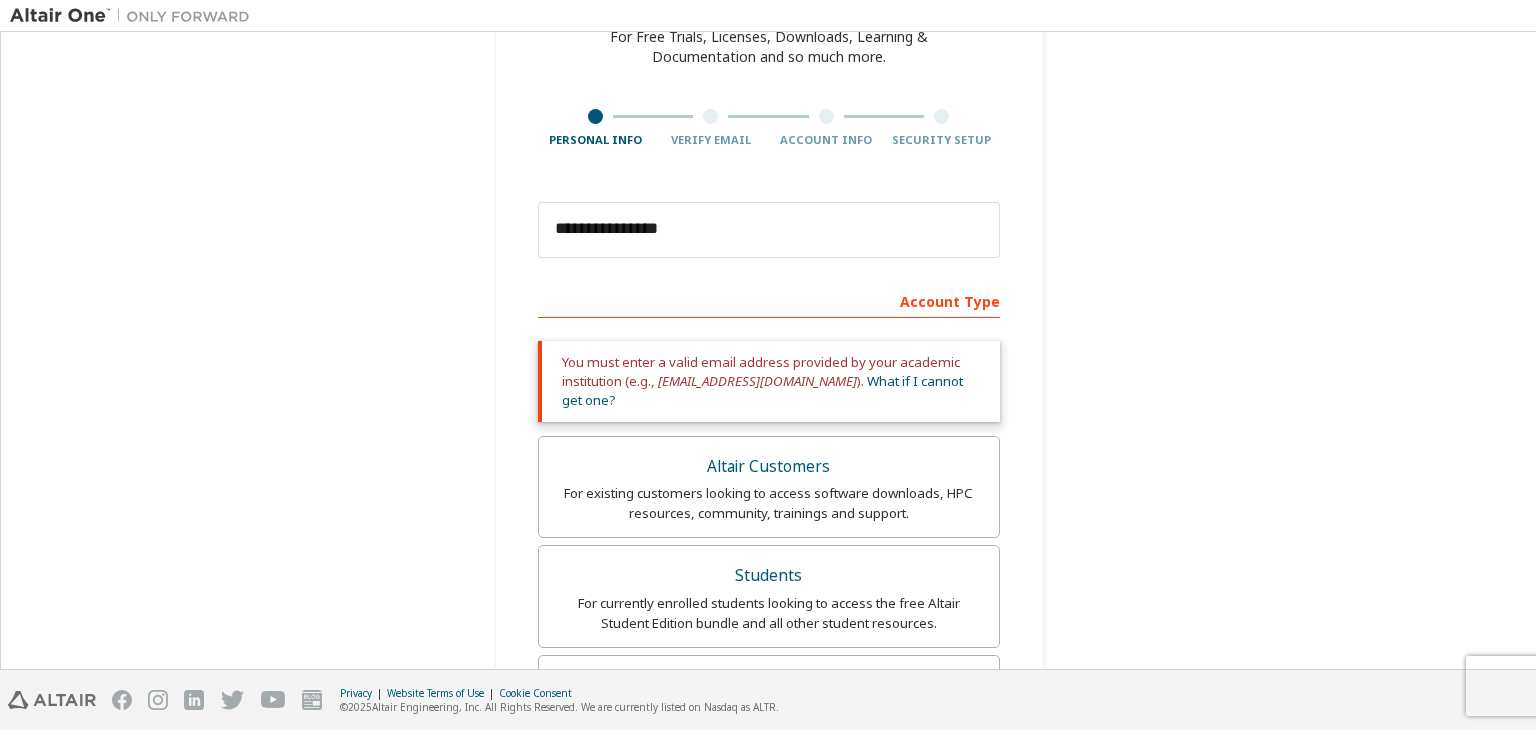 scroll, scrollTop: 116, scrollLeft: 0, axis: vertical 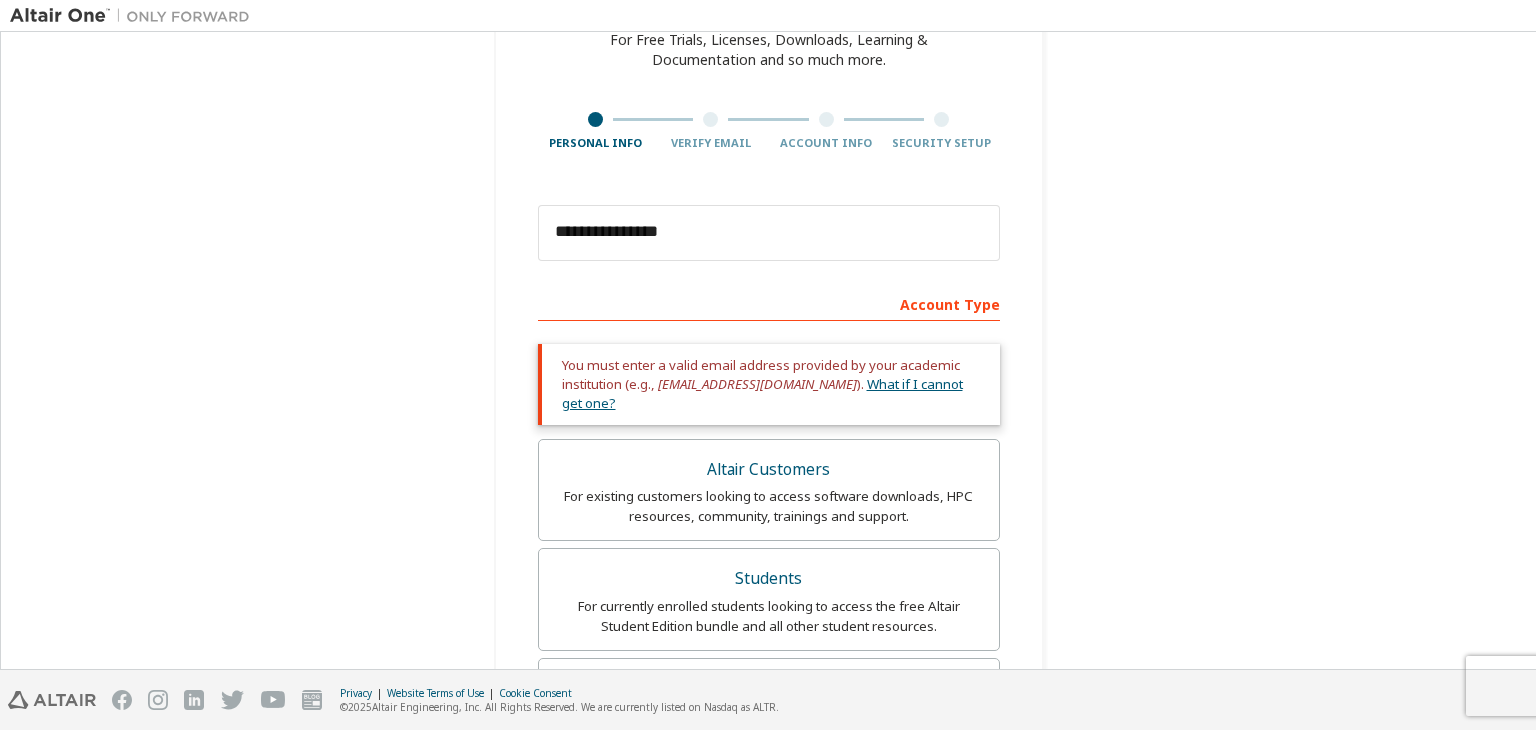 click on "What if I cannot get one?" at bounding box center (762, 393) 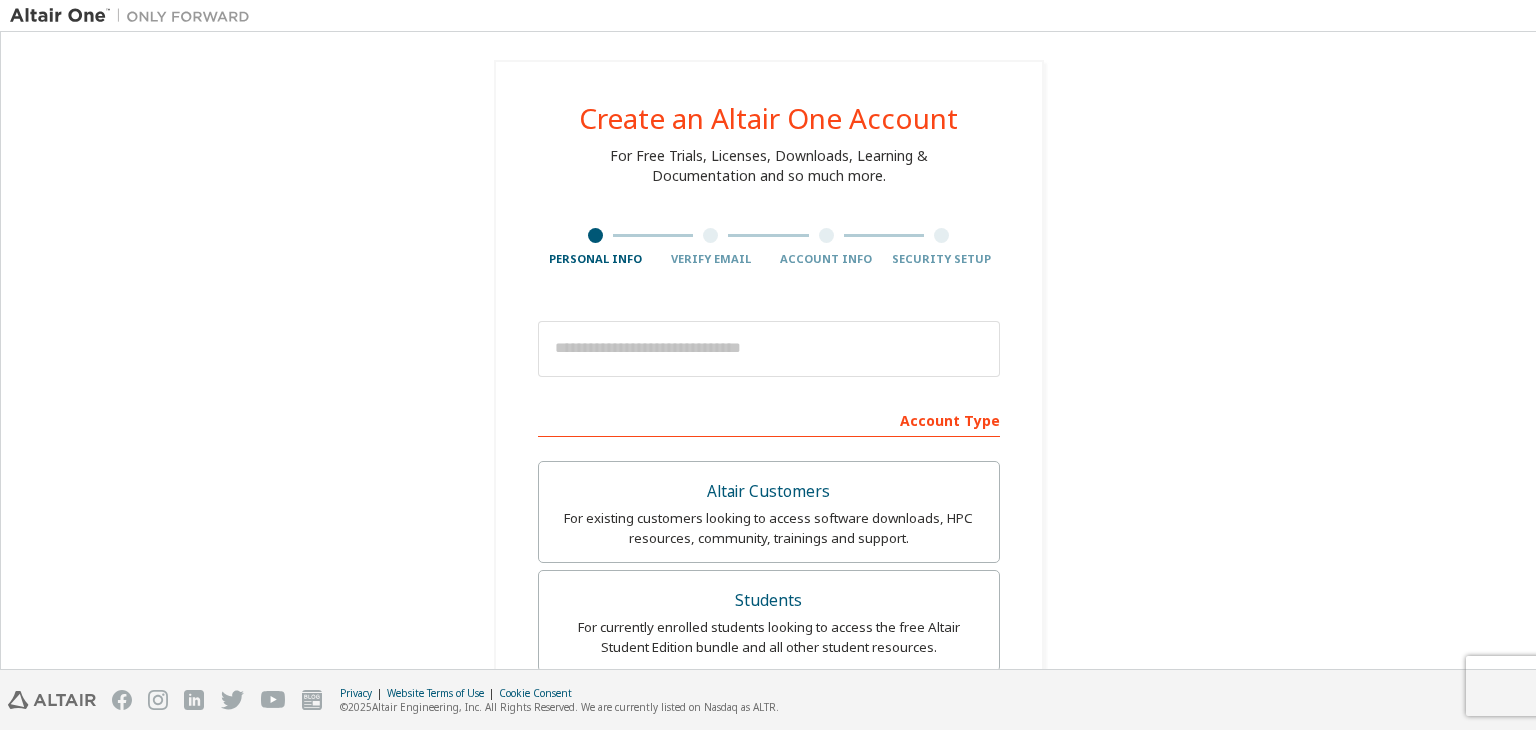 scroll, scrollTop: 0, scrollLeft: 0, axis: both 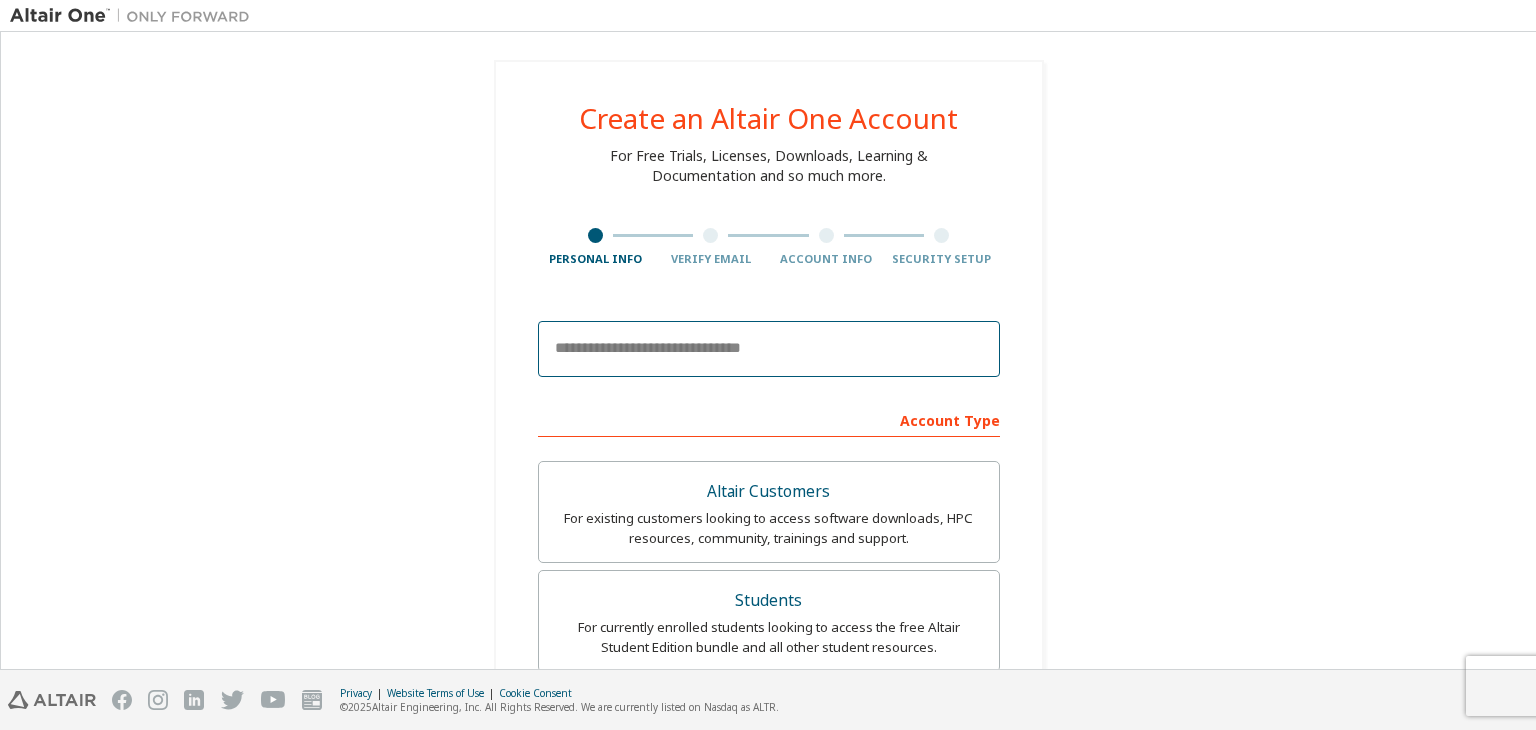 drag, startPoint x: 0, startPoint y: 0, endPoint x: 694, endPoint y: 335, distance: 770.6238 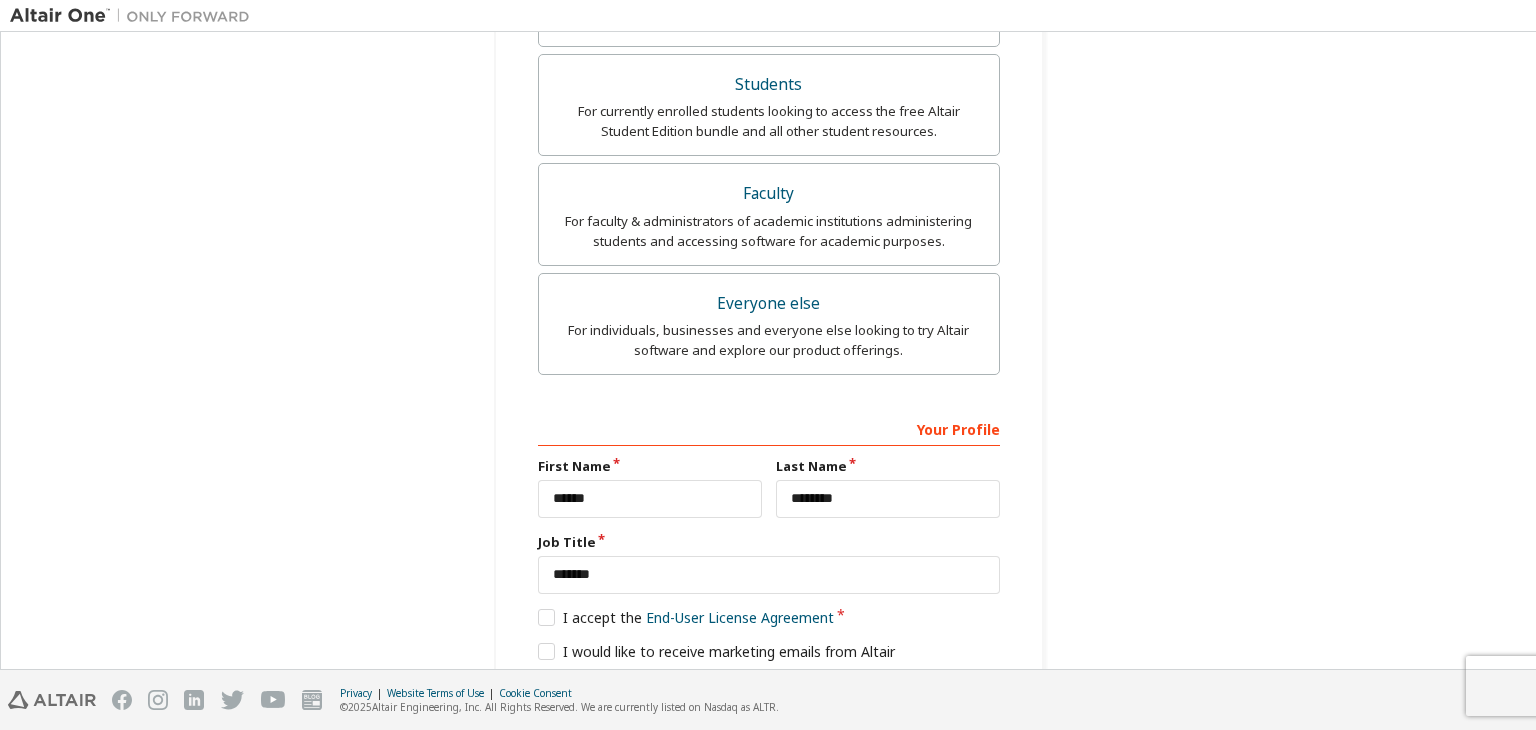 scroll, scrollTop: 592, scrollLeft: 0, axis: vertical 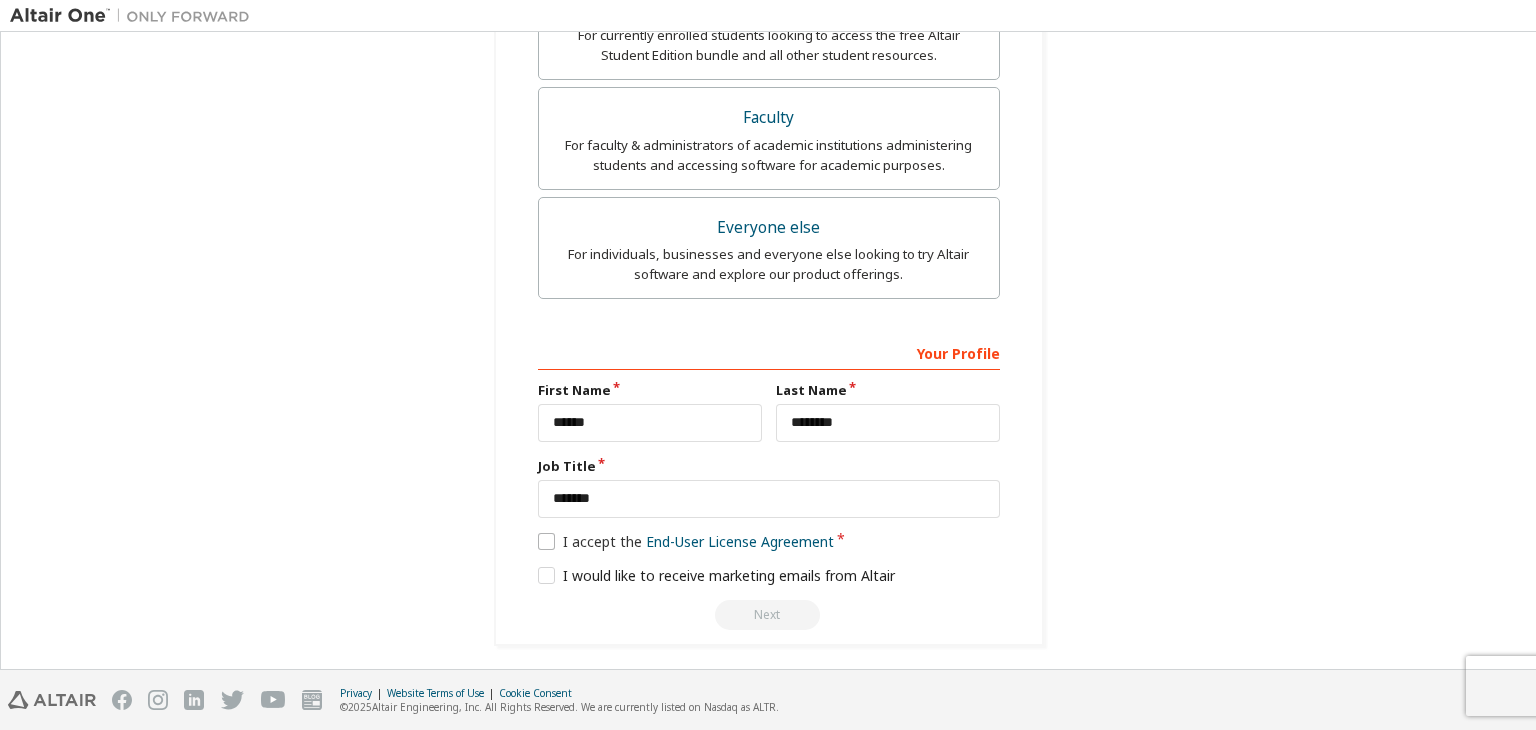 type on "**********" 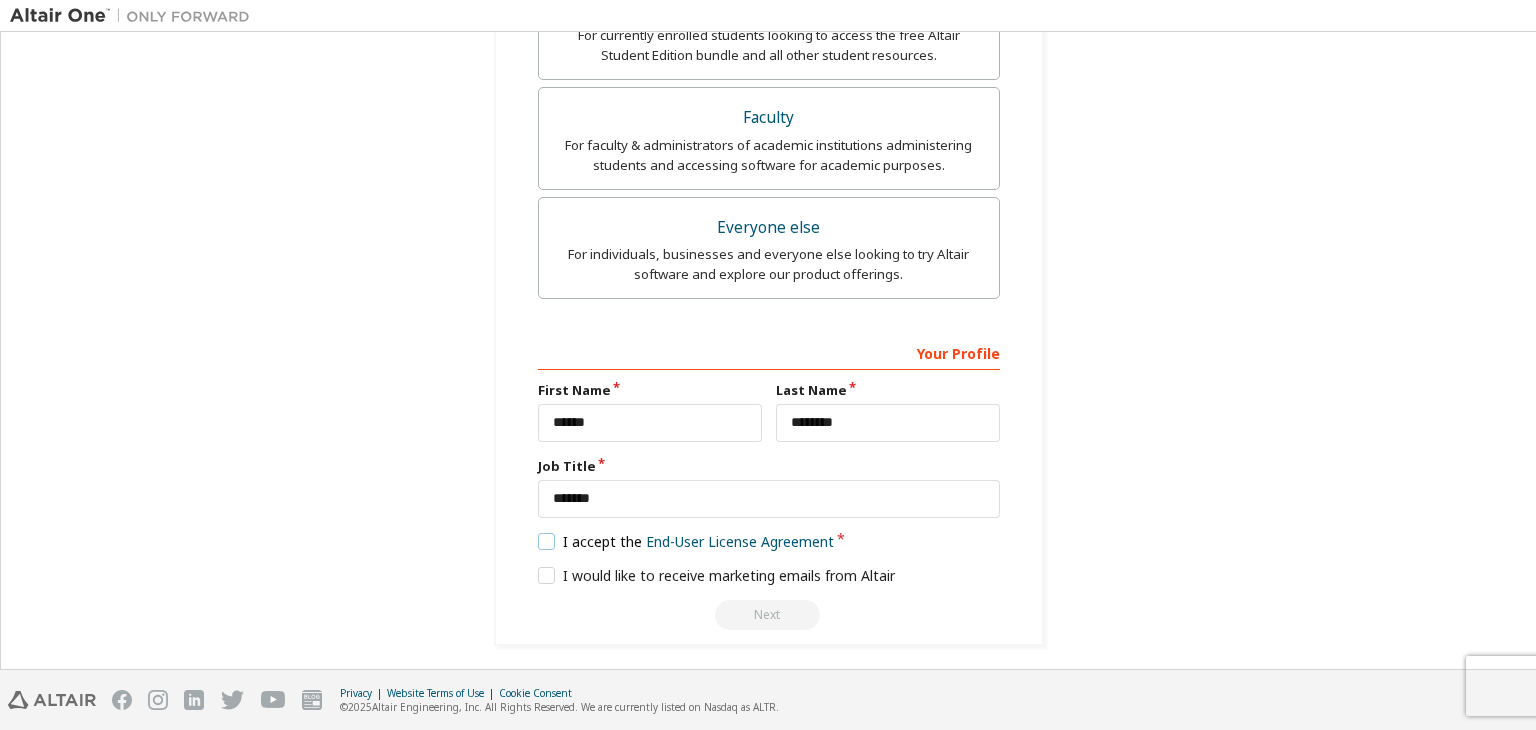 click on "I accept the    End-User License Agreement" at bounding box center (686, 541) 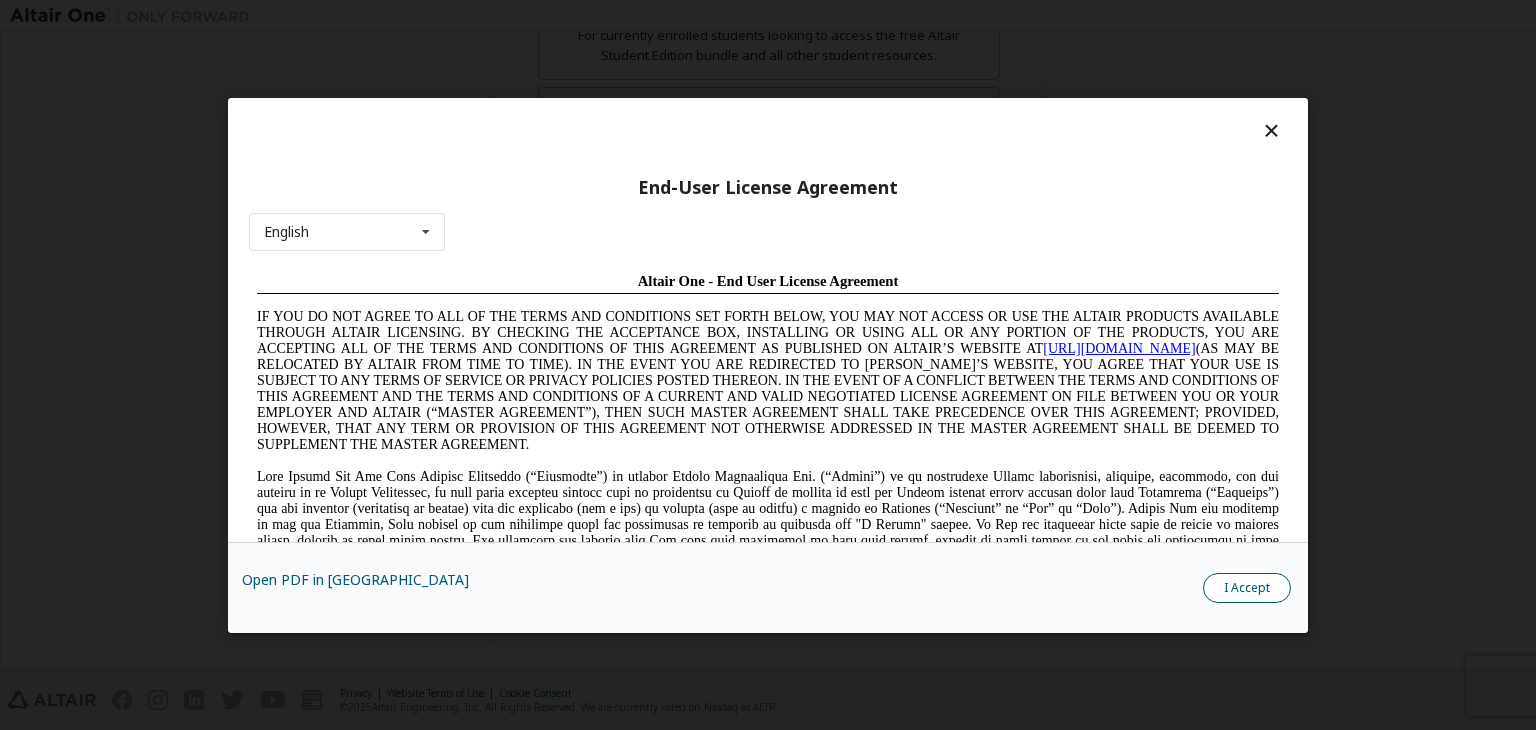 scroll, scrollTop: 0, scrollLeft: 0, axis: both 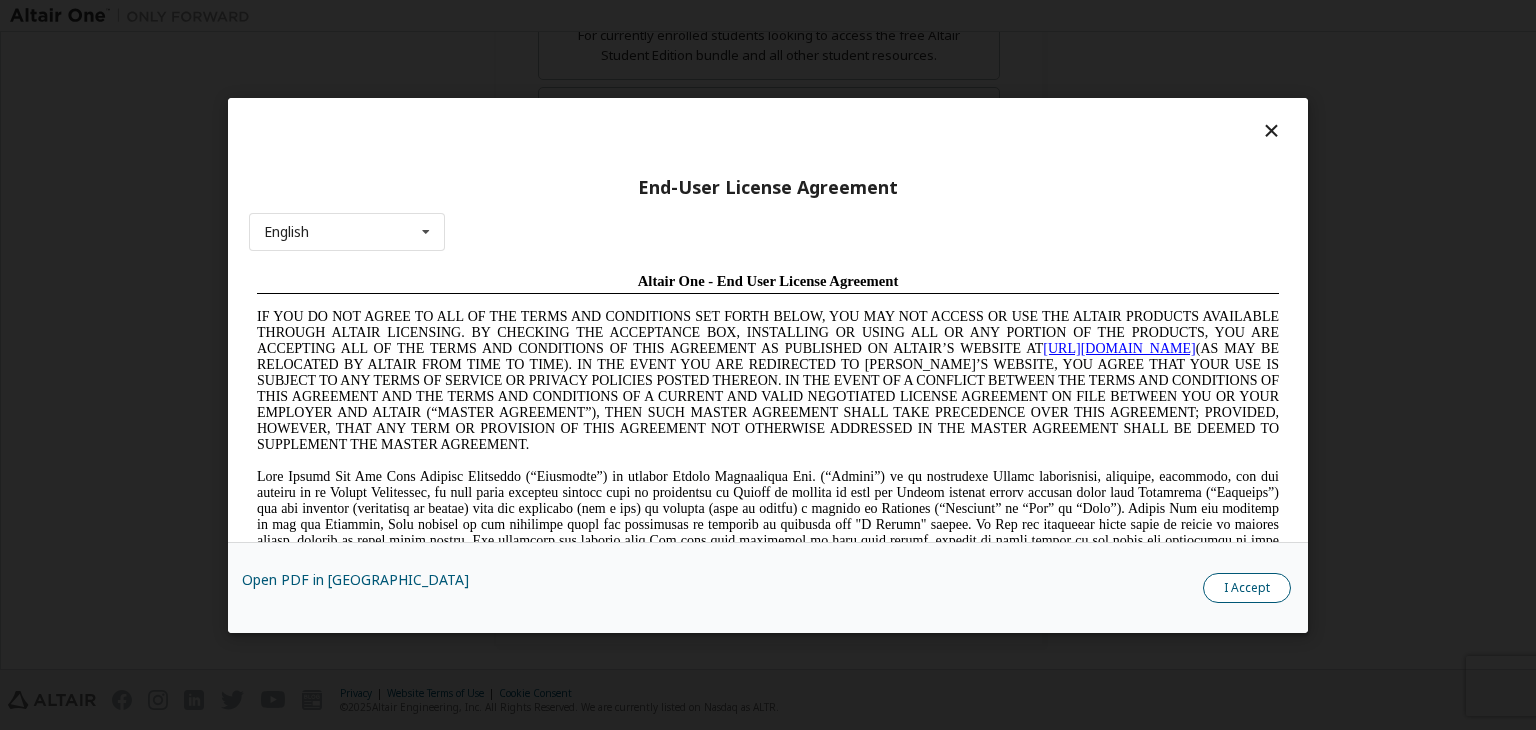 click on "I Accept" at bounding box center [1247, 588] 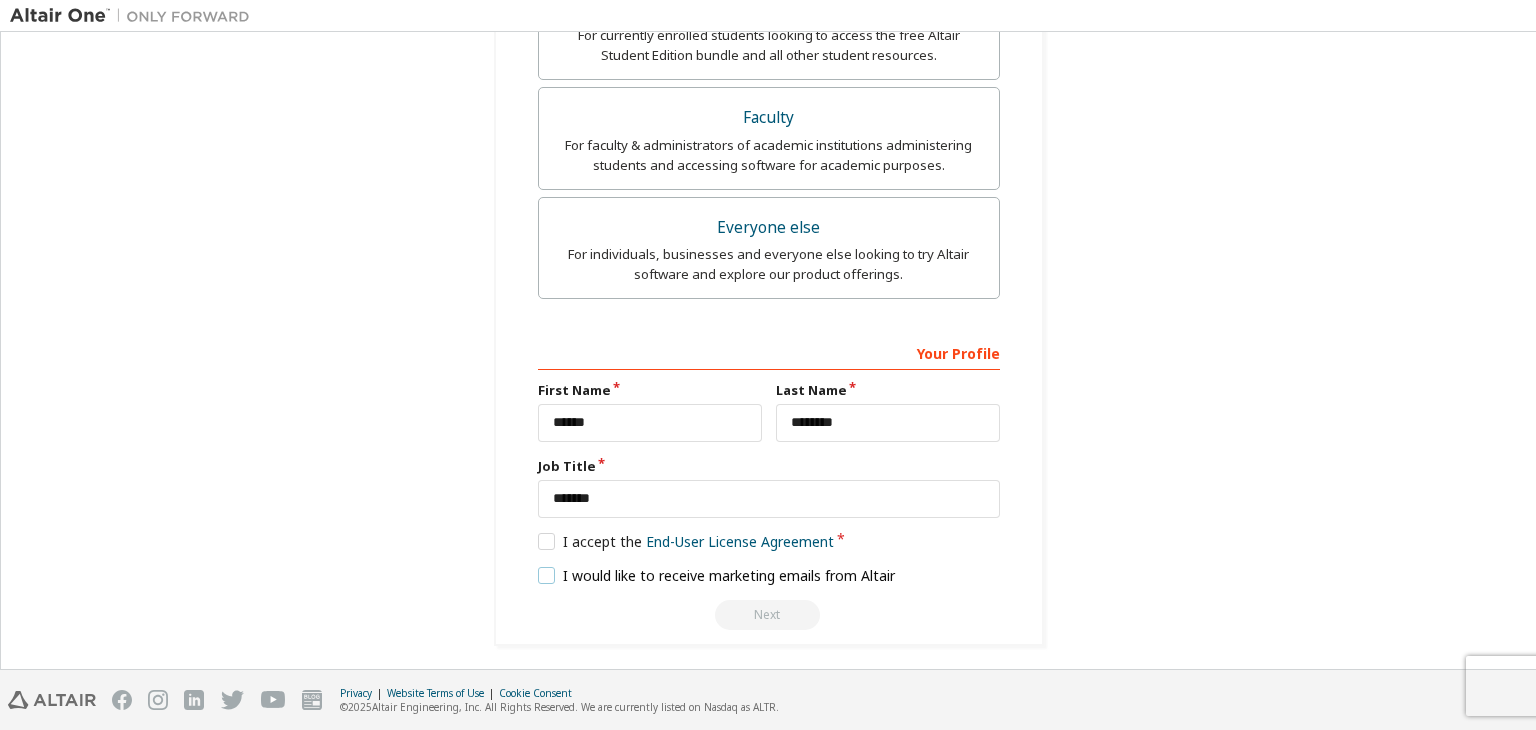 click on "I would like to receive marketing emails from Altair" at bounding box center (717, 575) 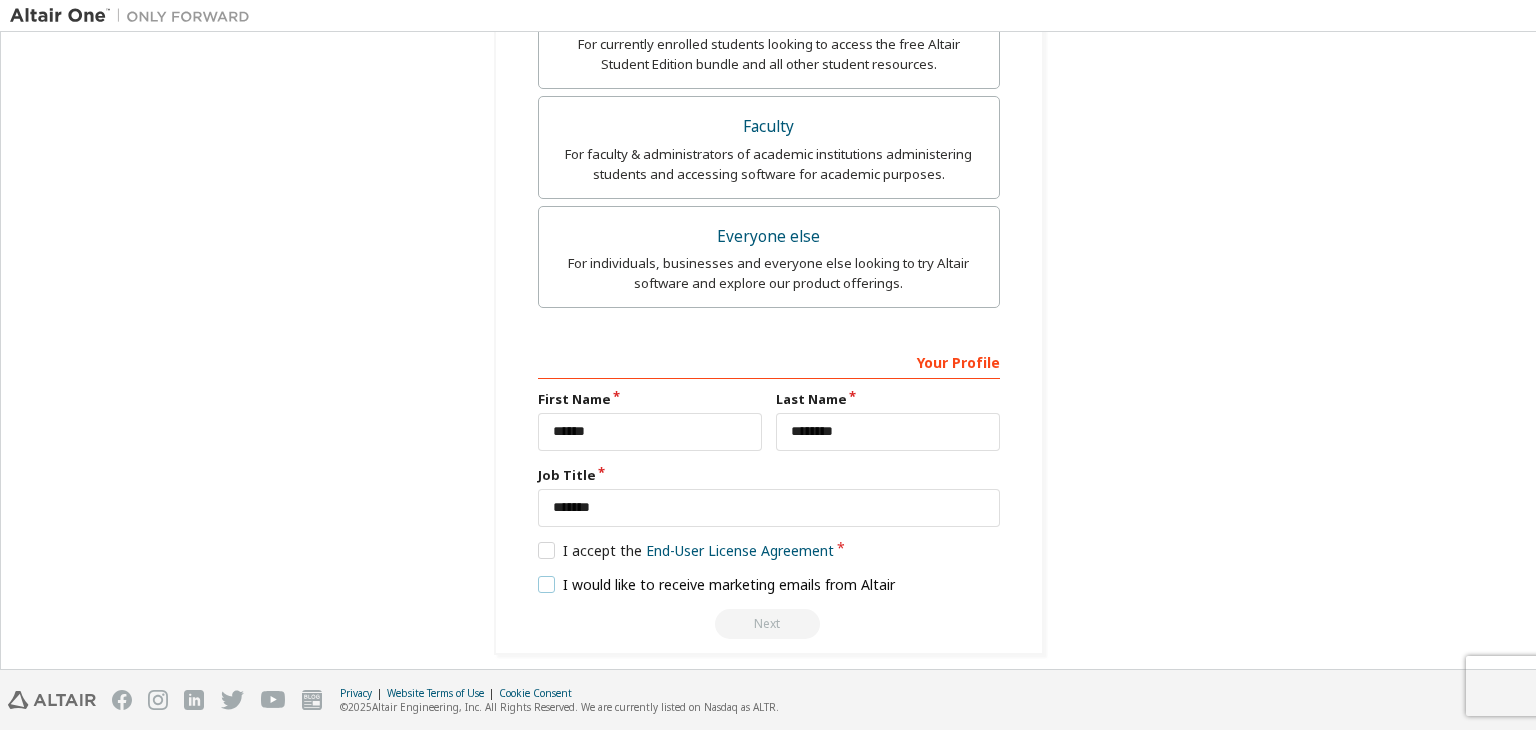 scroll, scrollTop: 592, scrollLeft: 0, axis: vertical 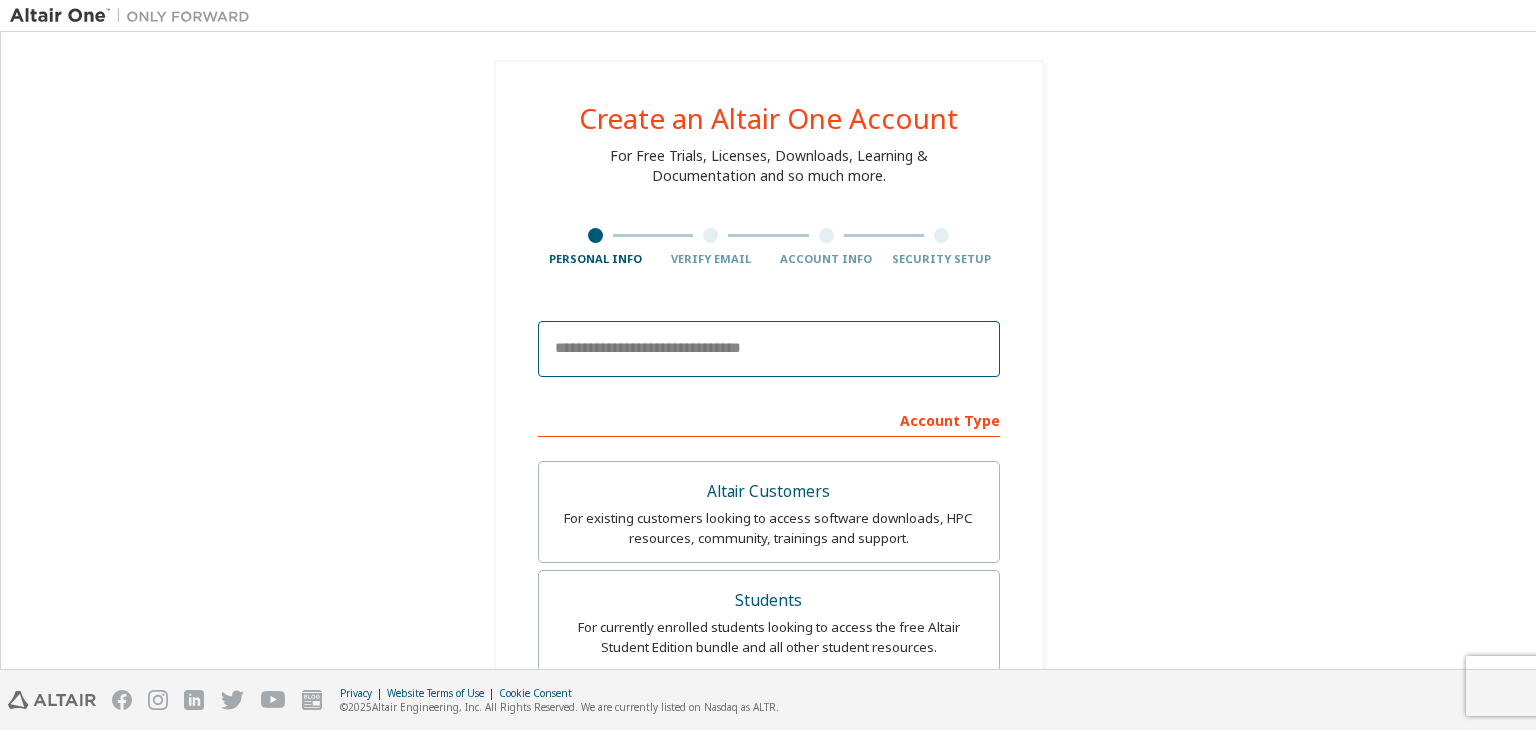 click at bounding box center (769, 349) 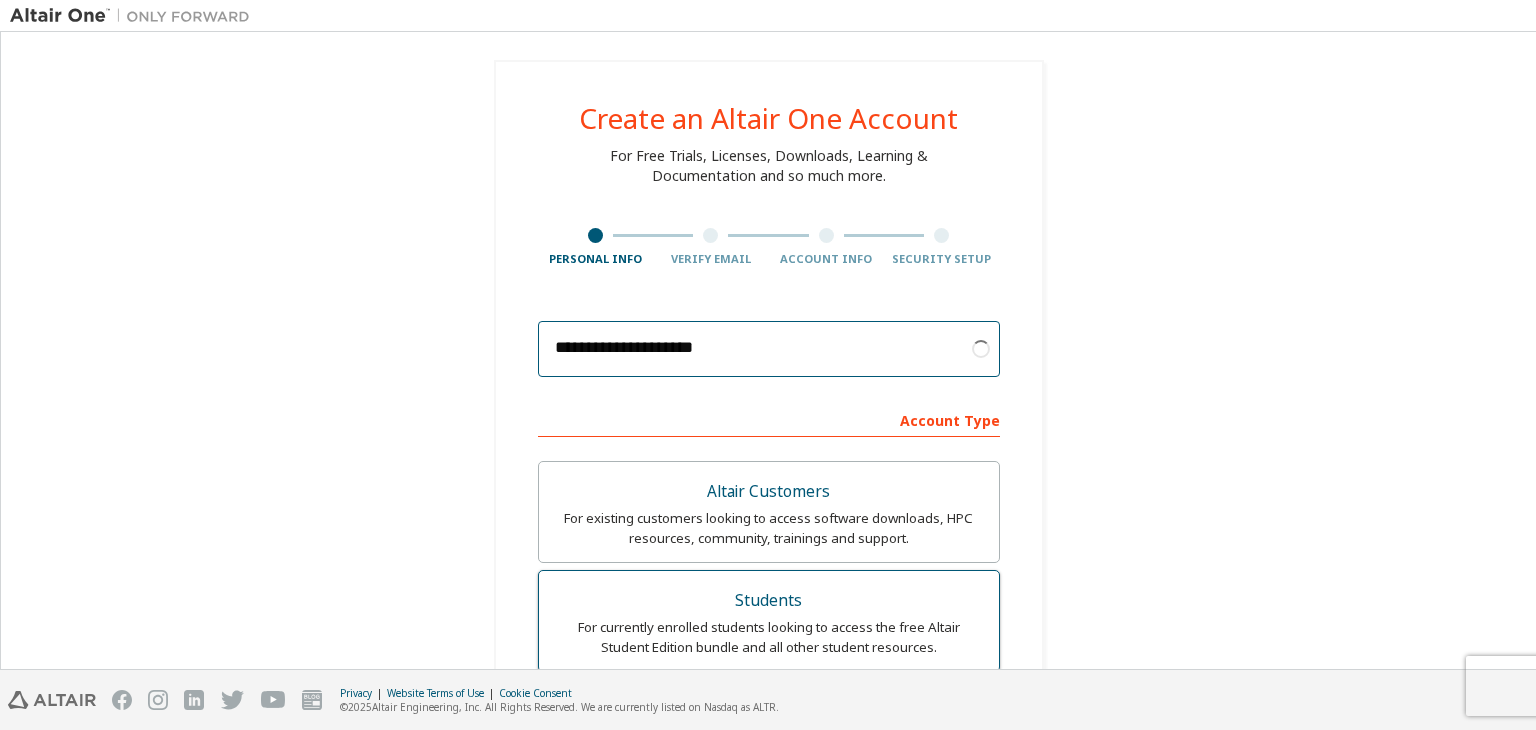 type on "**********" 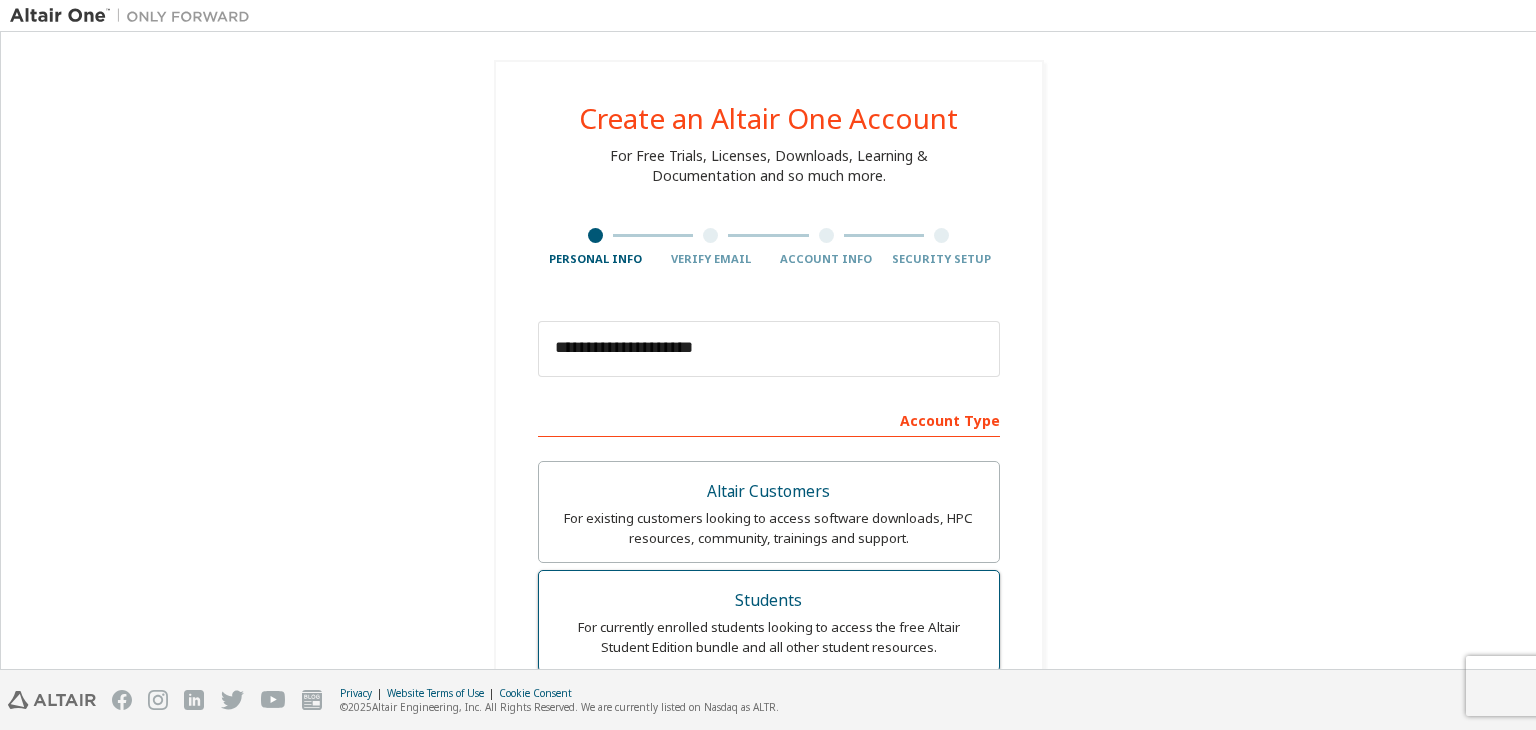 click on "Students" at bounding box center (769, 601) 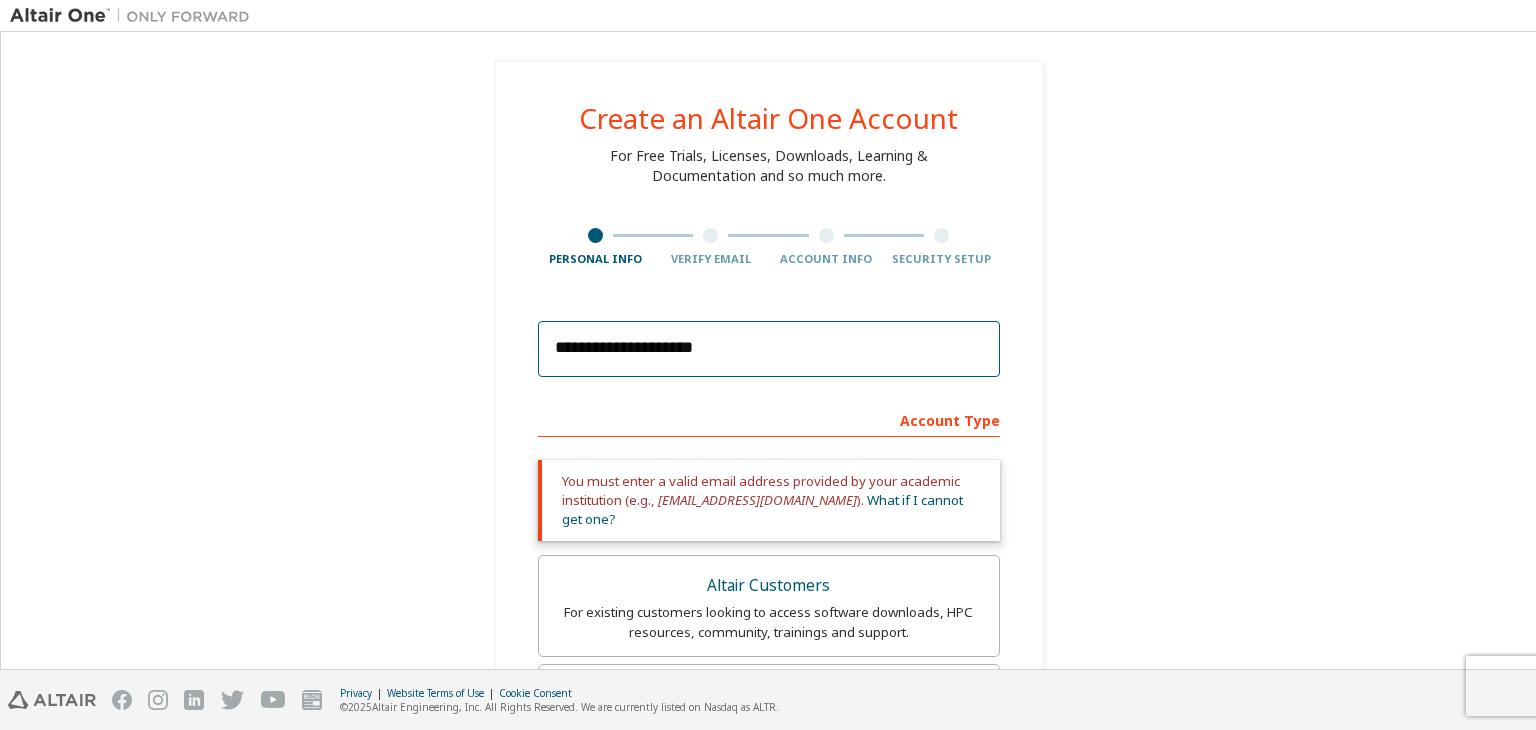 click on "**********" at bounding box center (769, 349) 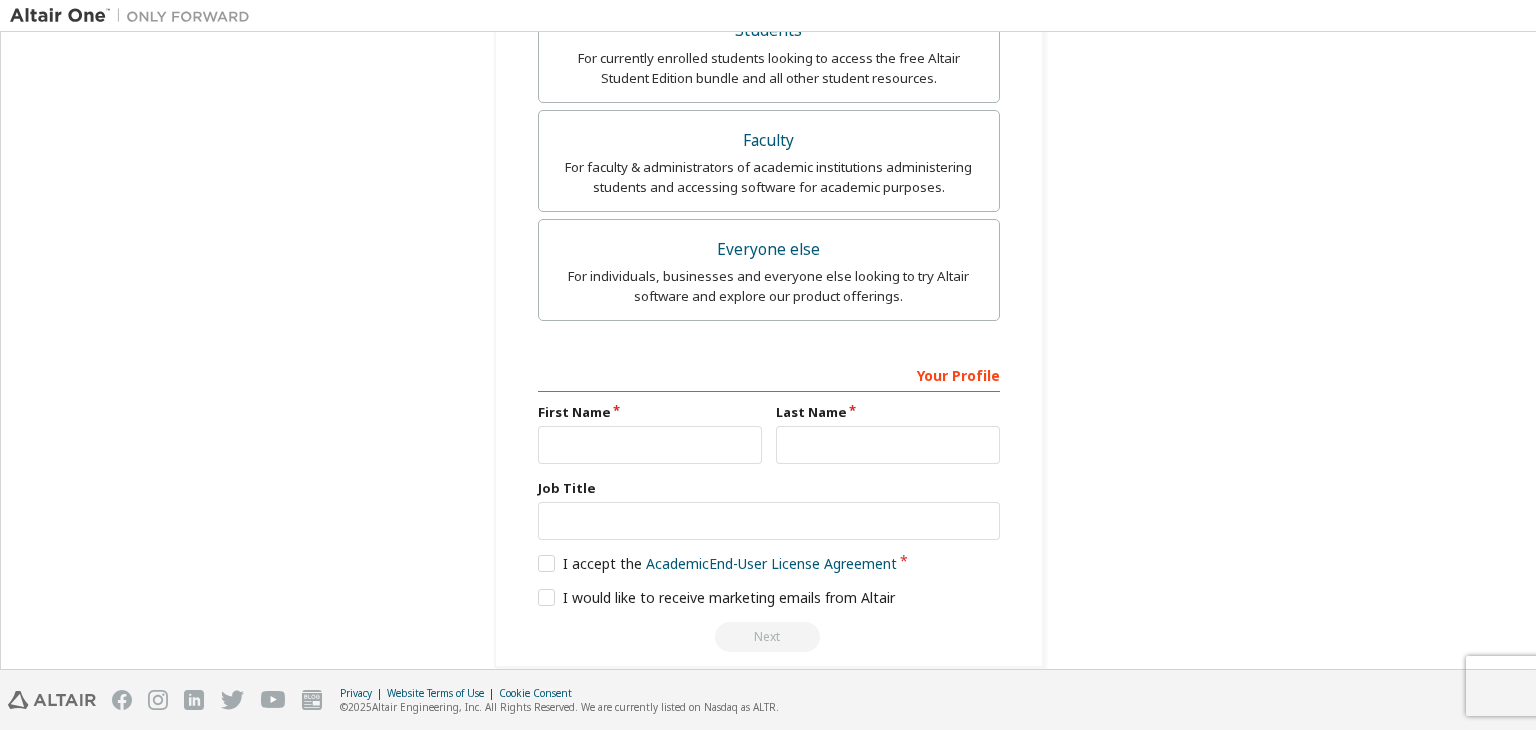 scroll, scrollTop: 668, scrollLeft: 0, axis: vertical 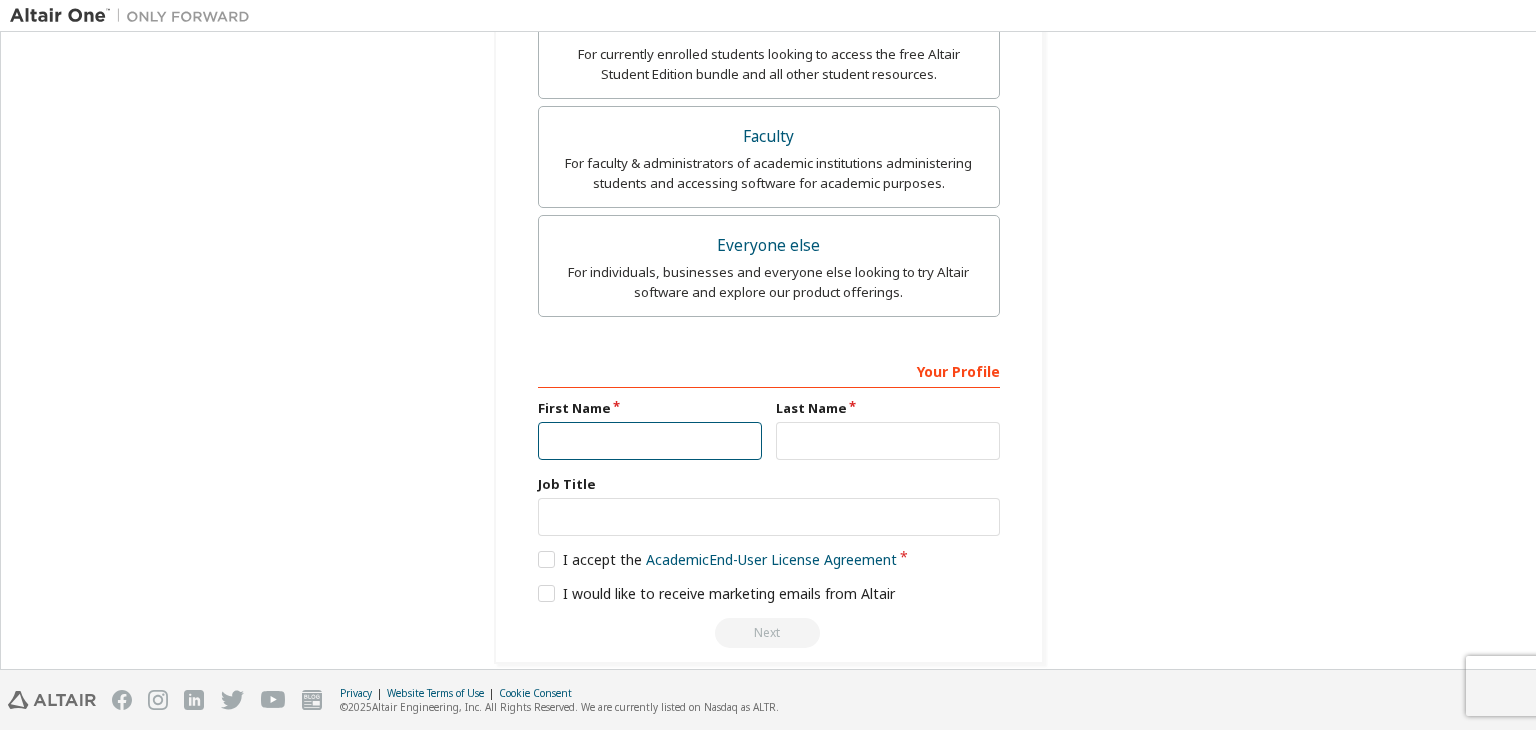 click at bounding box center (650, 441) 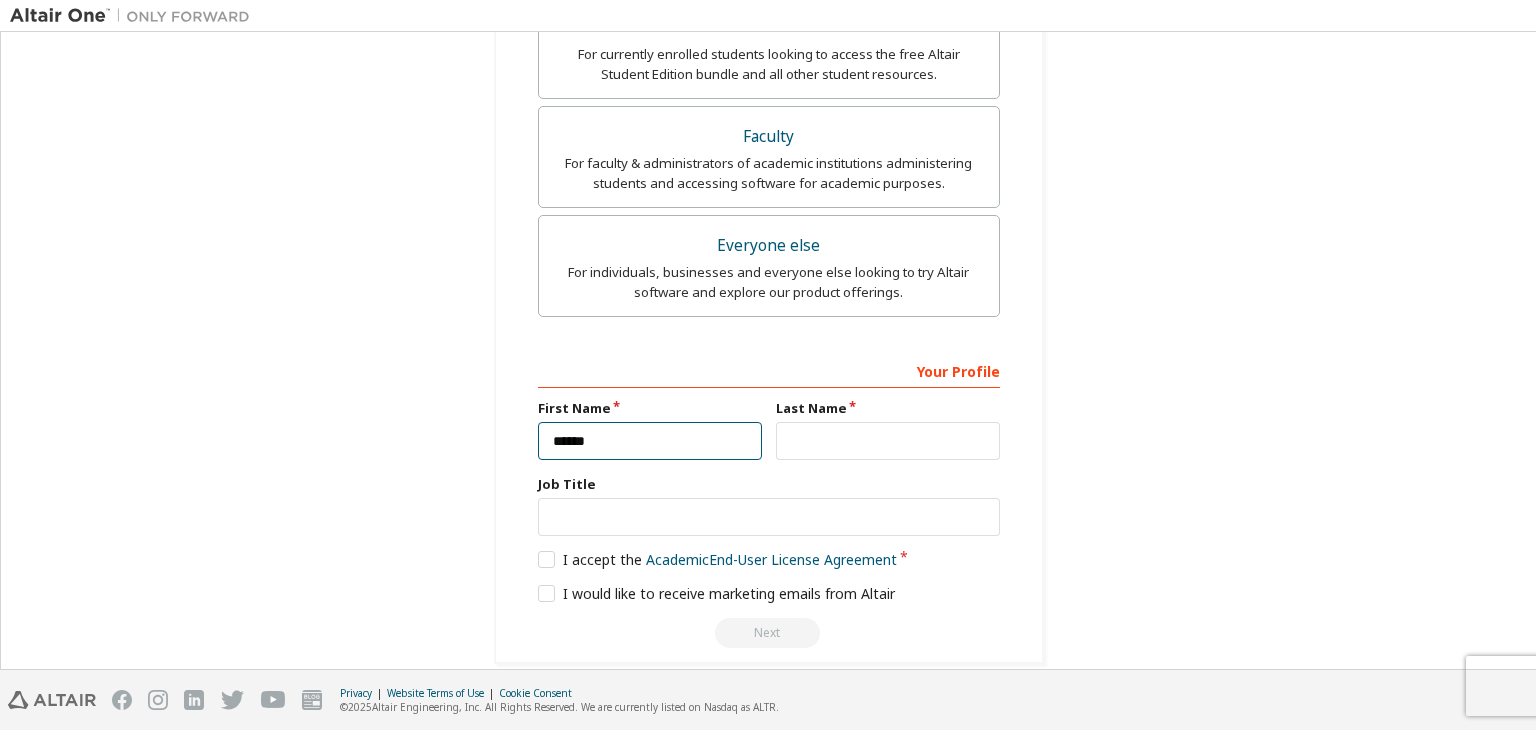 type on "******" 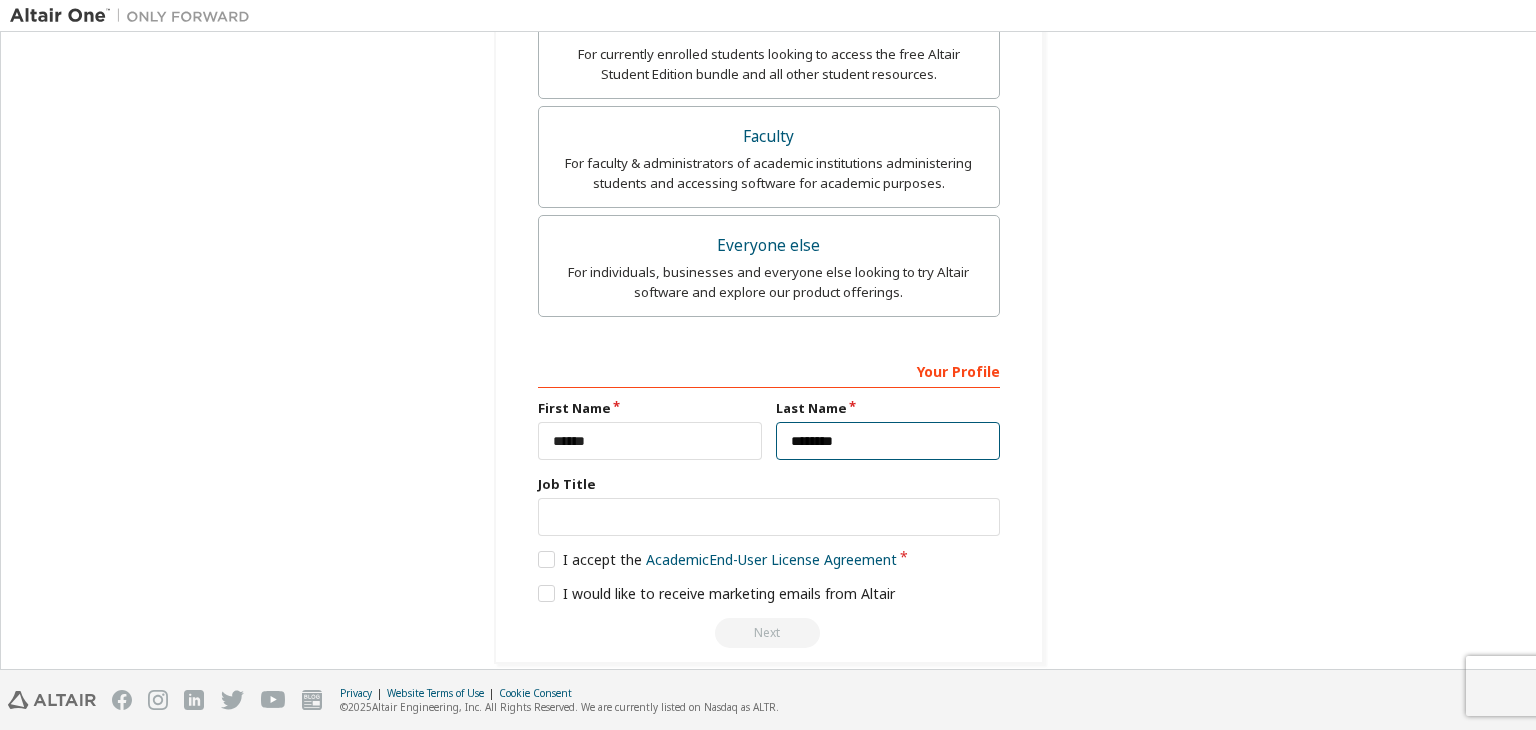 type on "********" 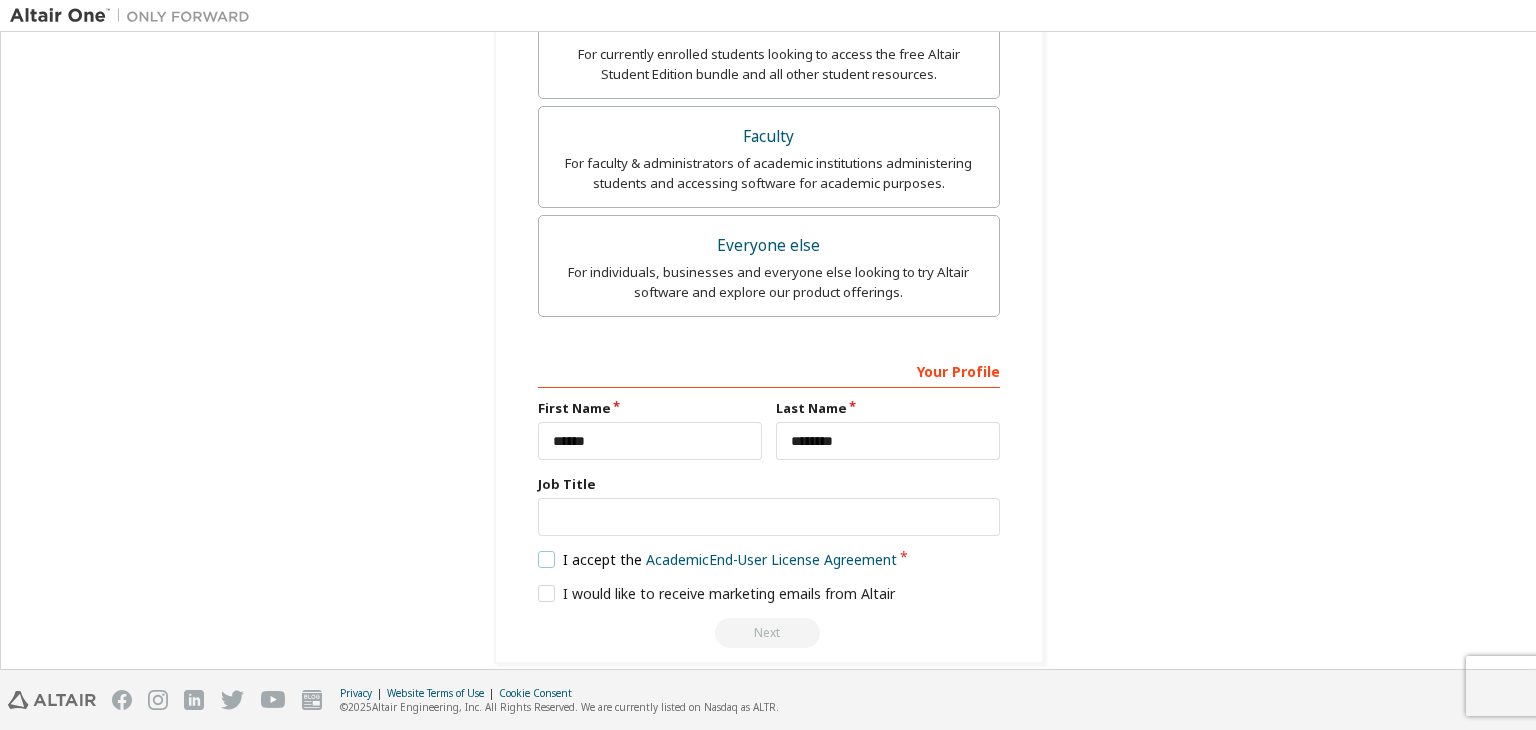click on "I accept the   Academic   End-User License Agreement" at bounding box center (718, 559) 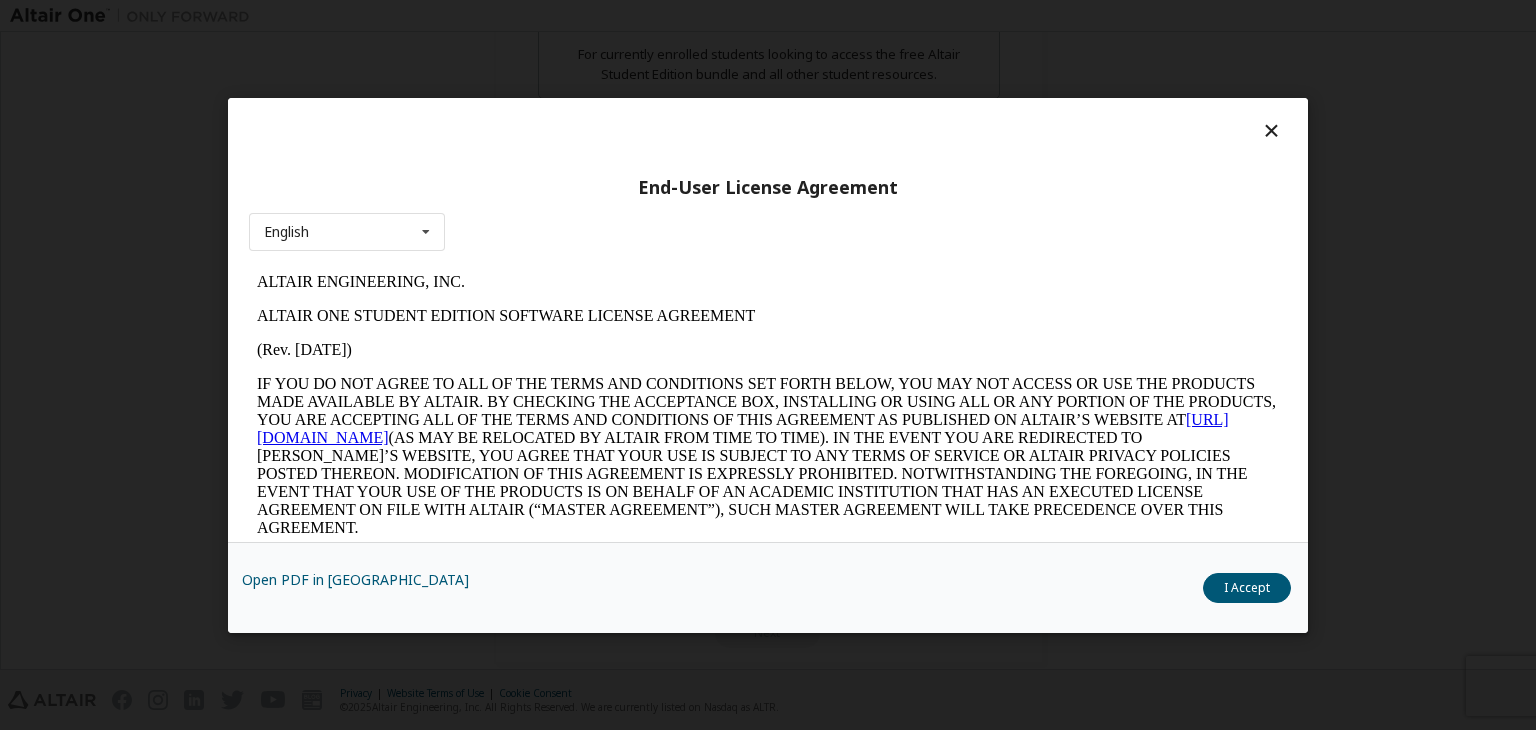 scroll, scrollTop: 0, scrollLeft: 0, axis: both 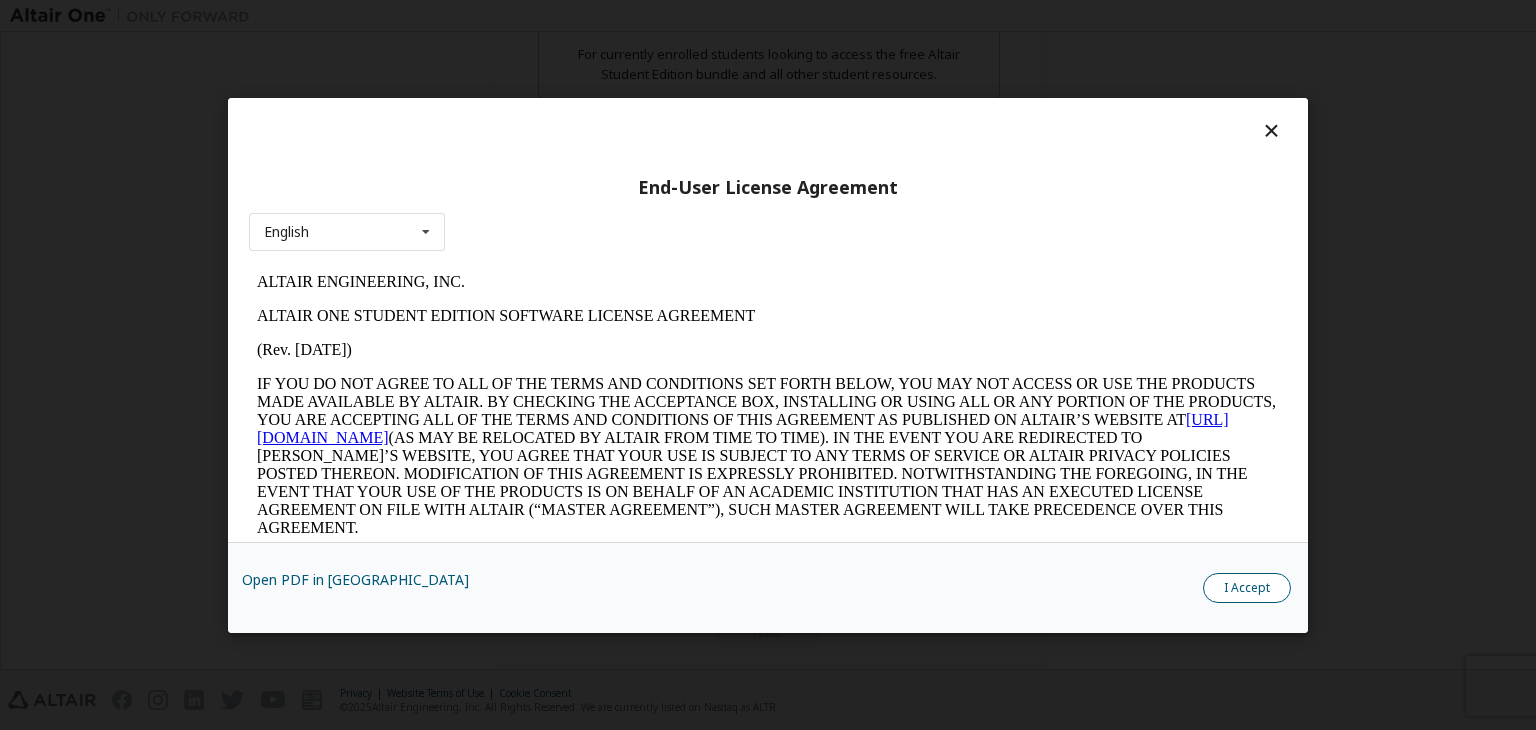 click on "I Accept" at bounding box center [1247, 588] 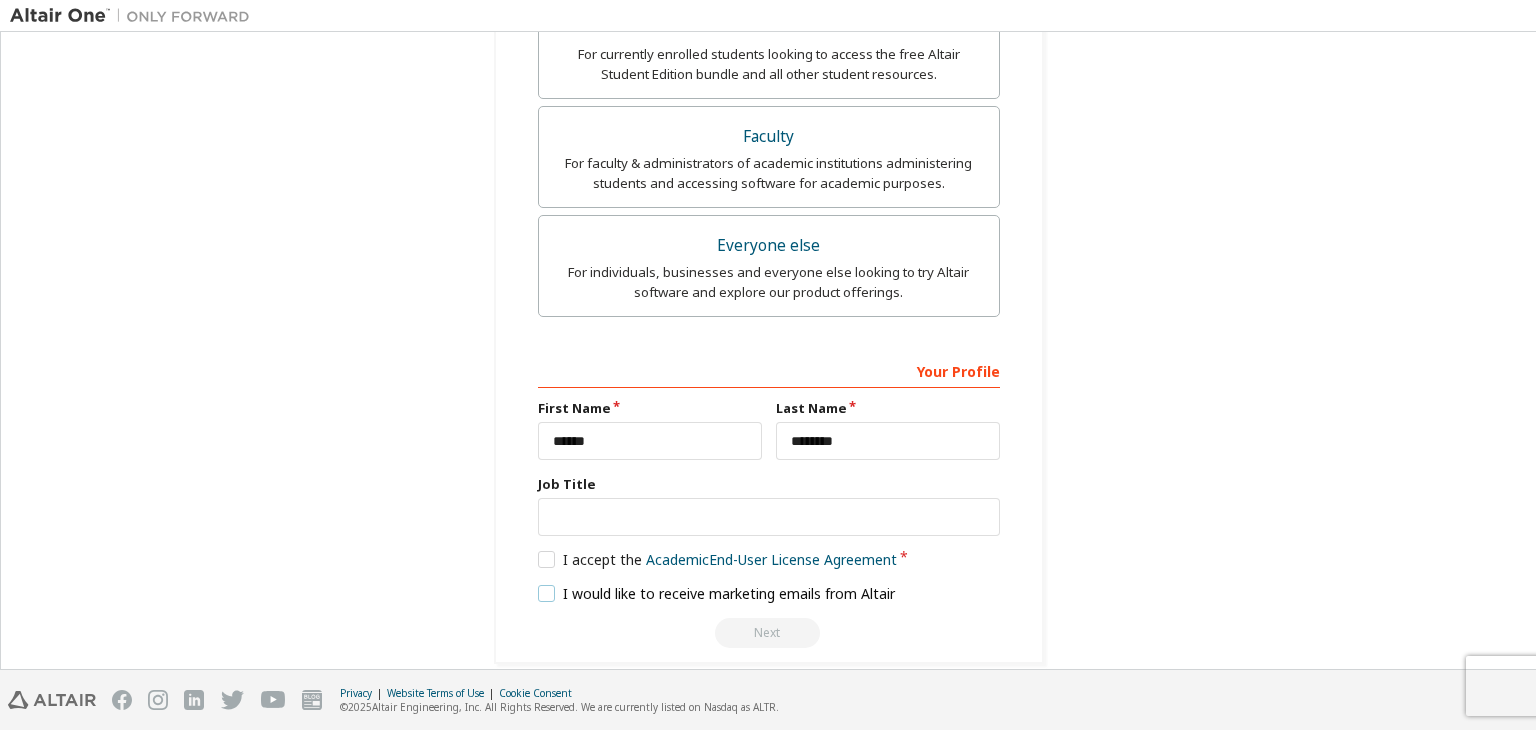 click on "I would like to receive marketing emails from Altair" at bounding box center [717, 593] 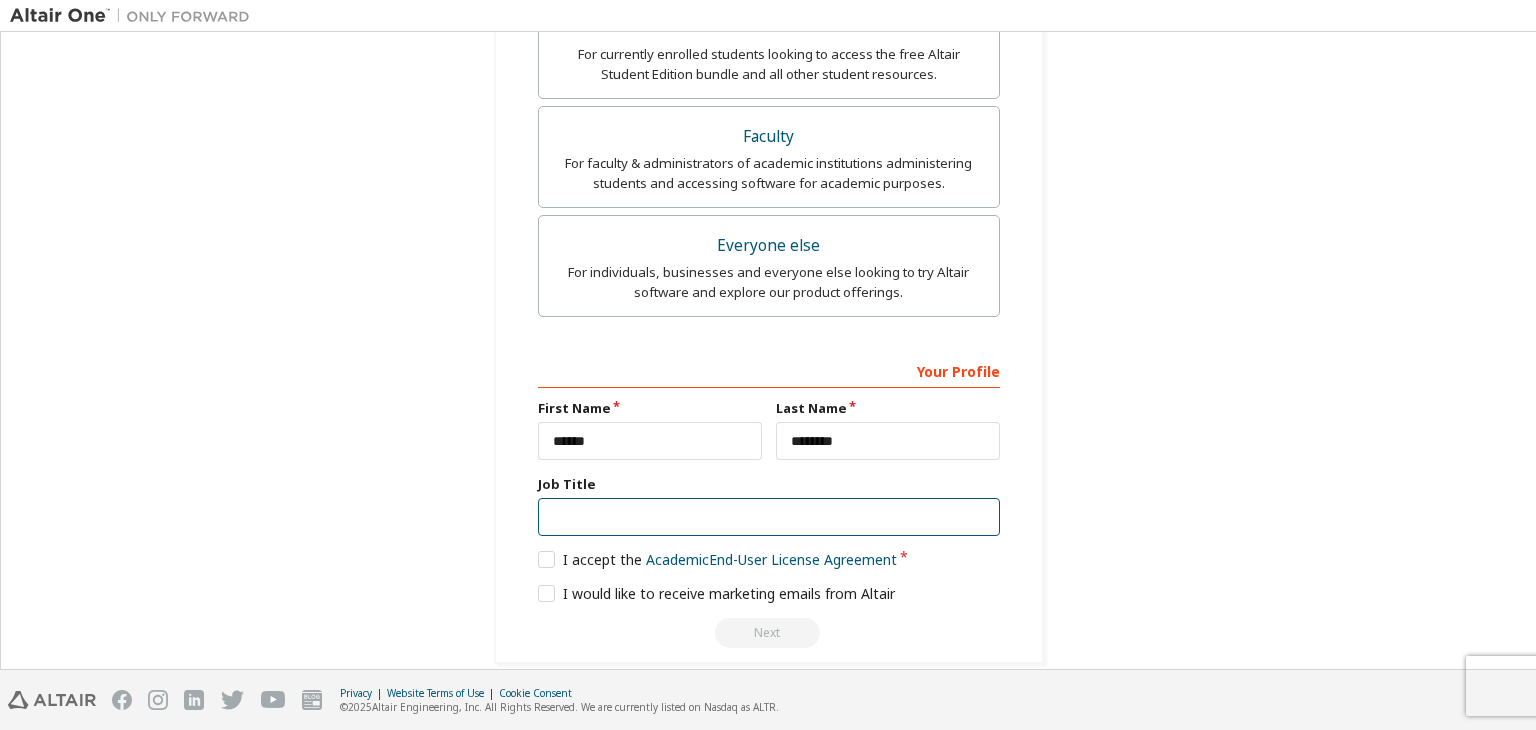 drag, startPoint x: 592, startPoint y: 471, endPoint x: 592, endPoint y: 482, distance: 11 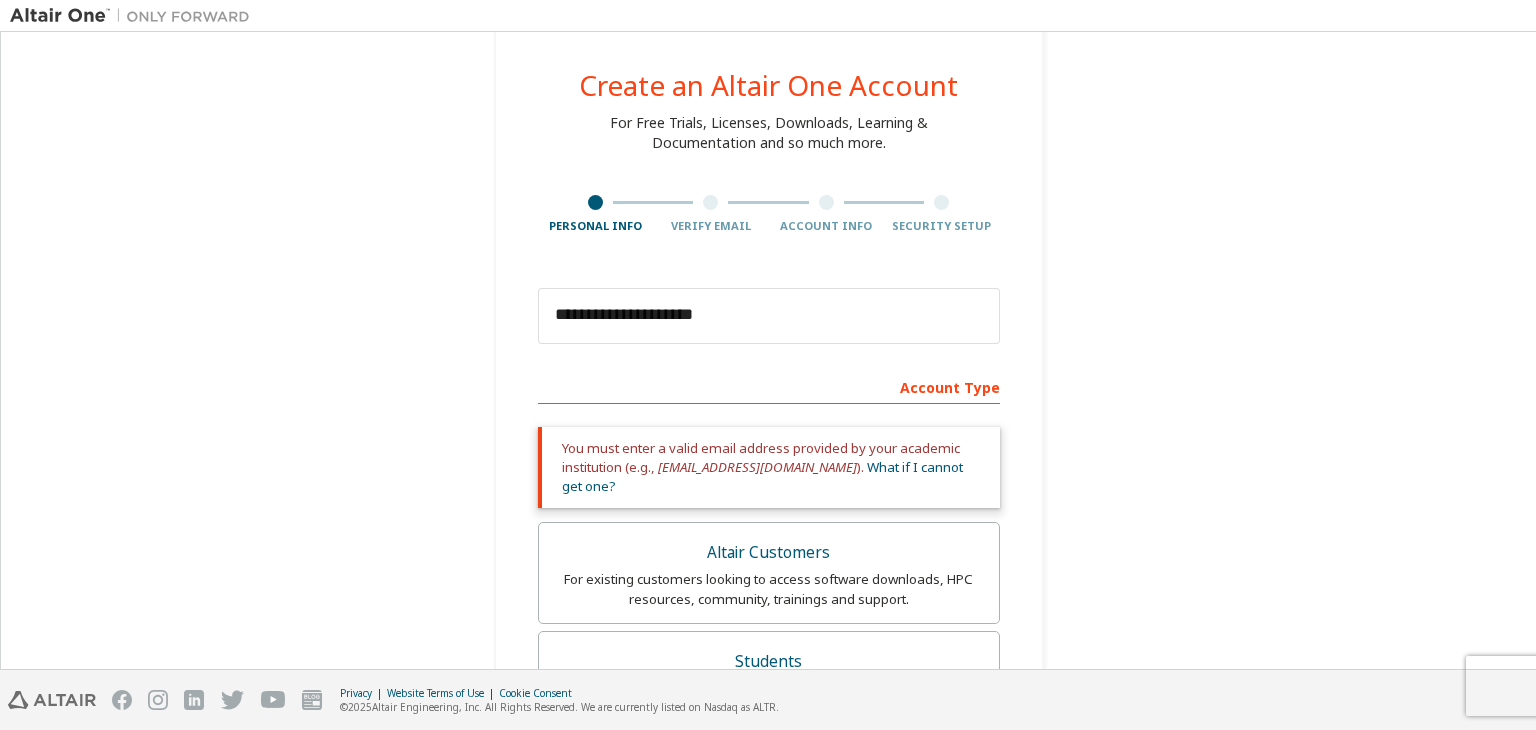 scroll, scrollTop: 32, scrollLeft: 0, axis: vertical 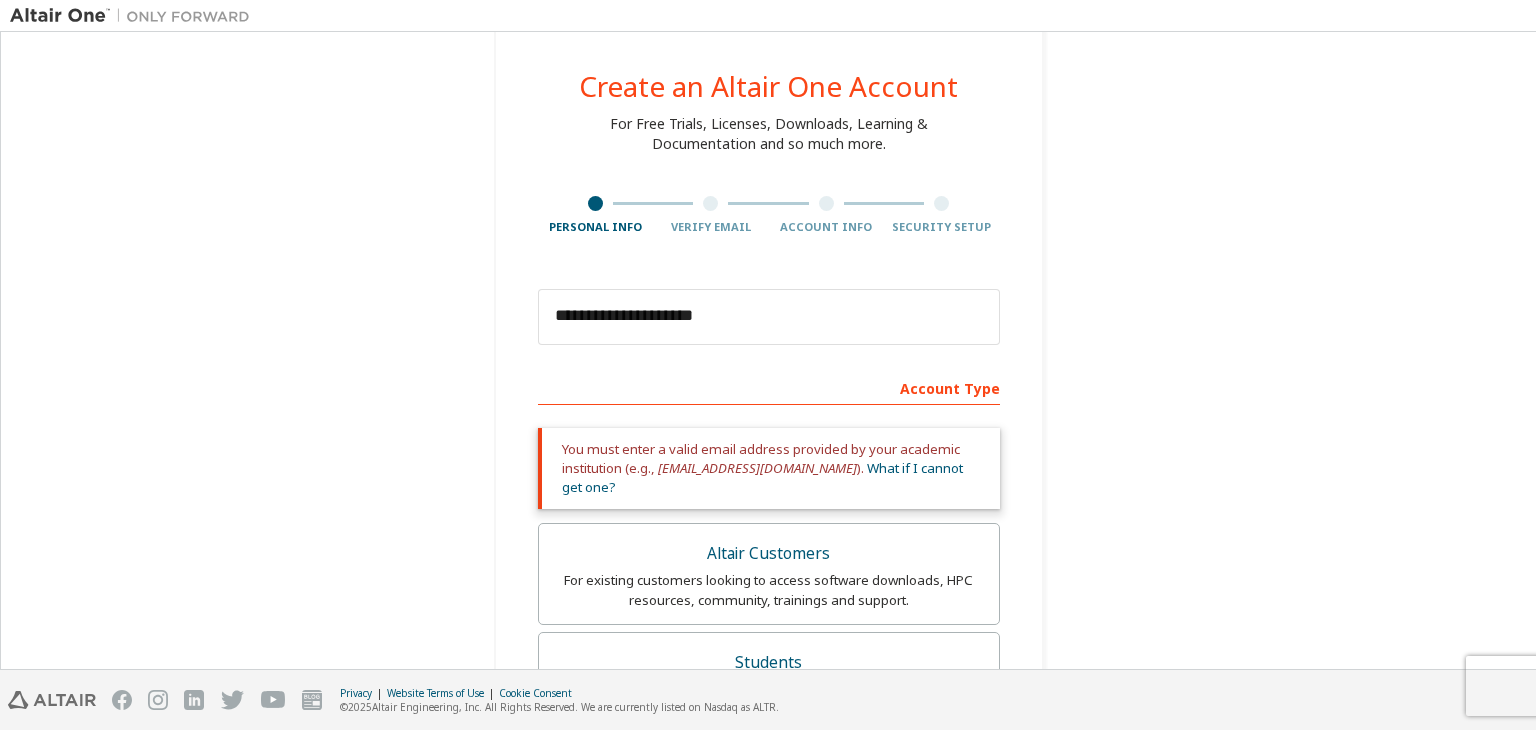 type on "*******" 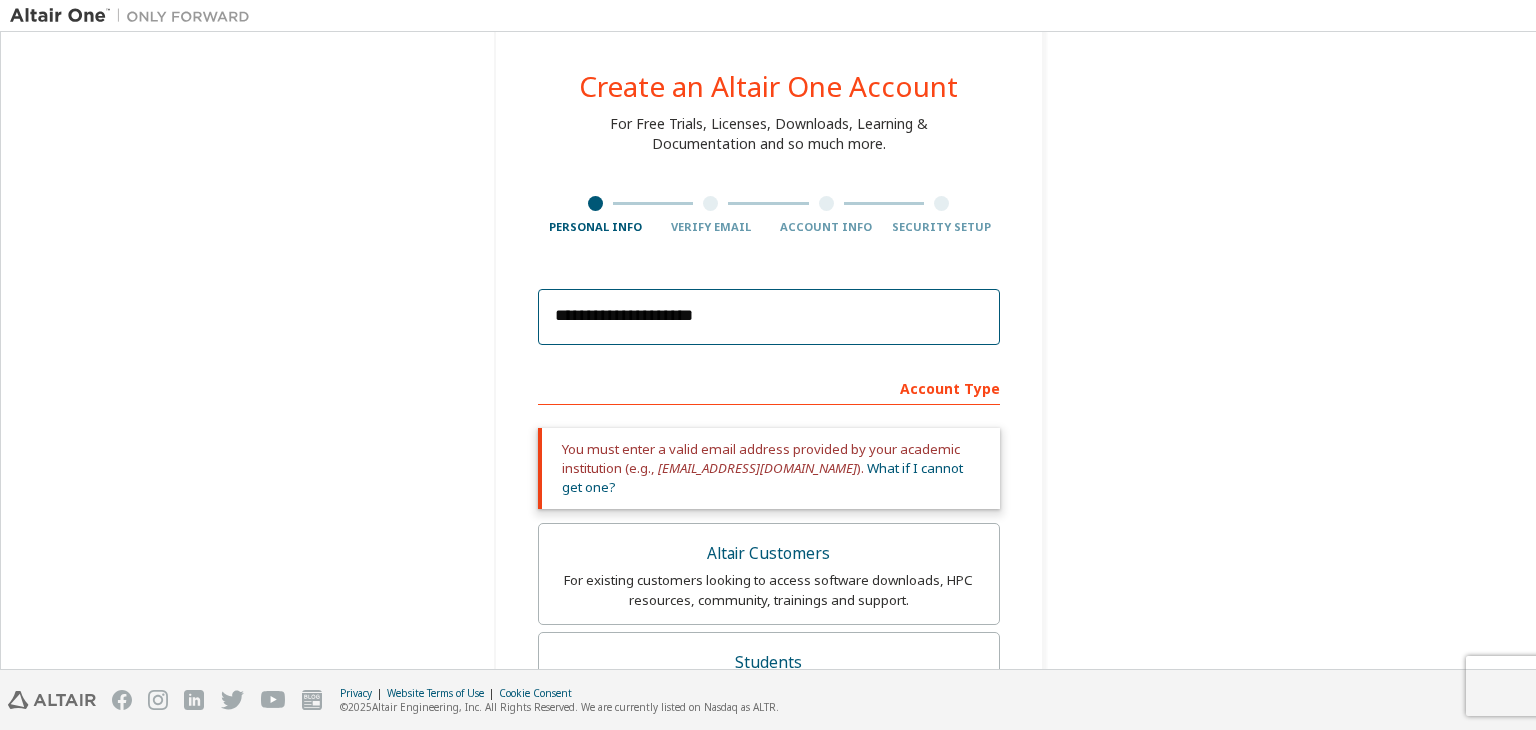 drag, startPoint x: 754, startPoint y: 322, endPoint x: 220, endPoint y: 301, distance: 534.4128 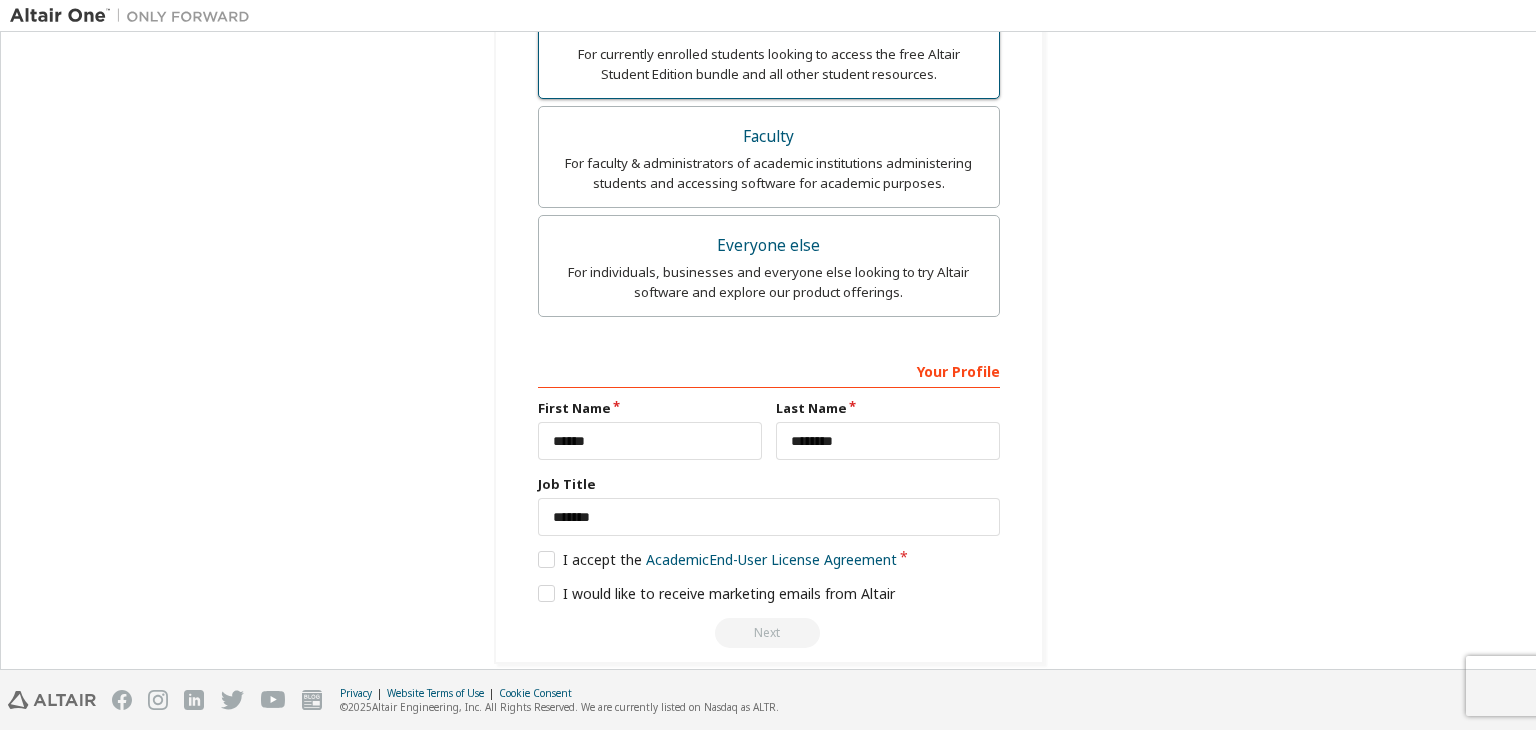 scroll, scrollTop: 0, scrollLeft: 0, axis: both 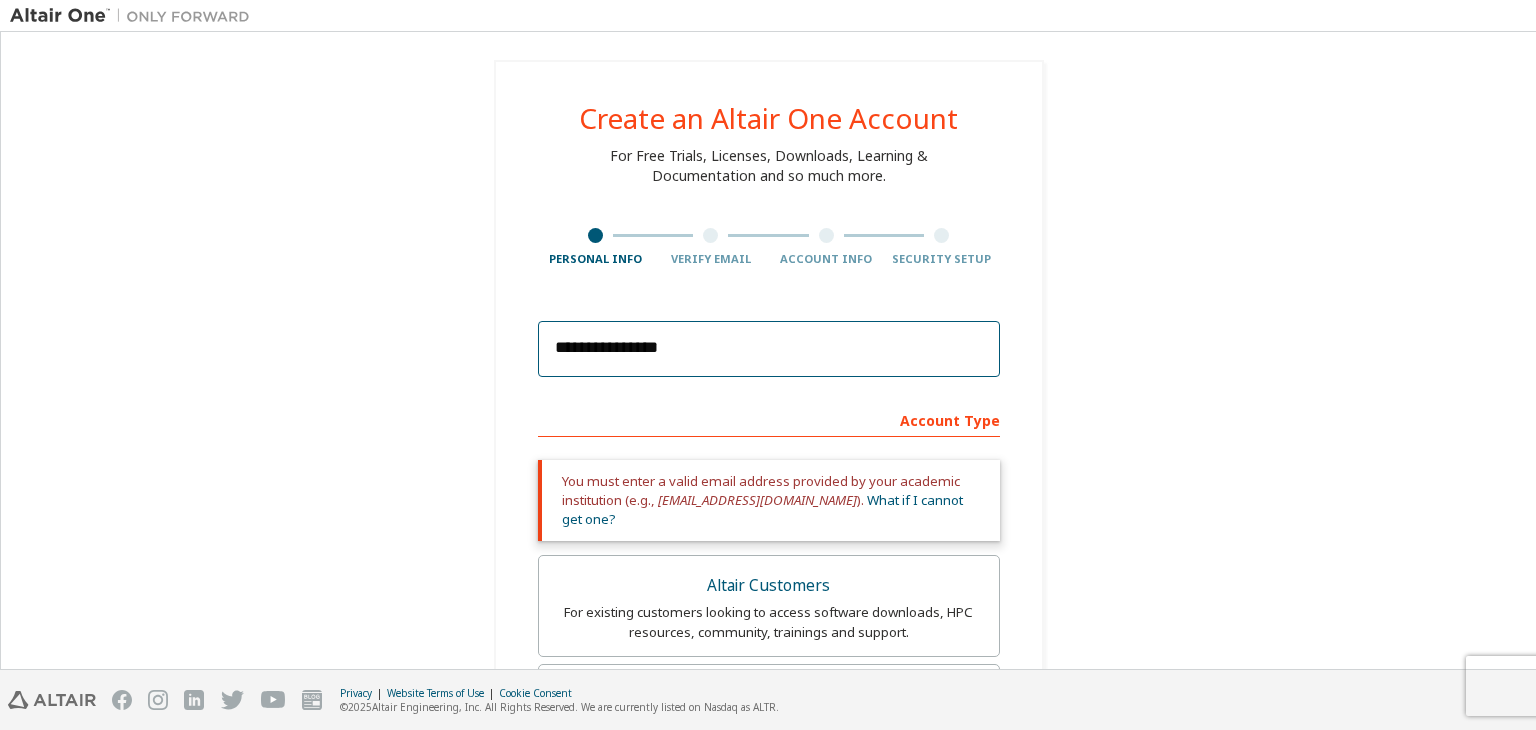 type on "**********" 